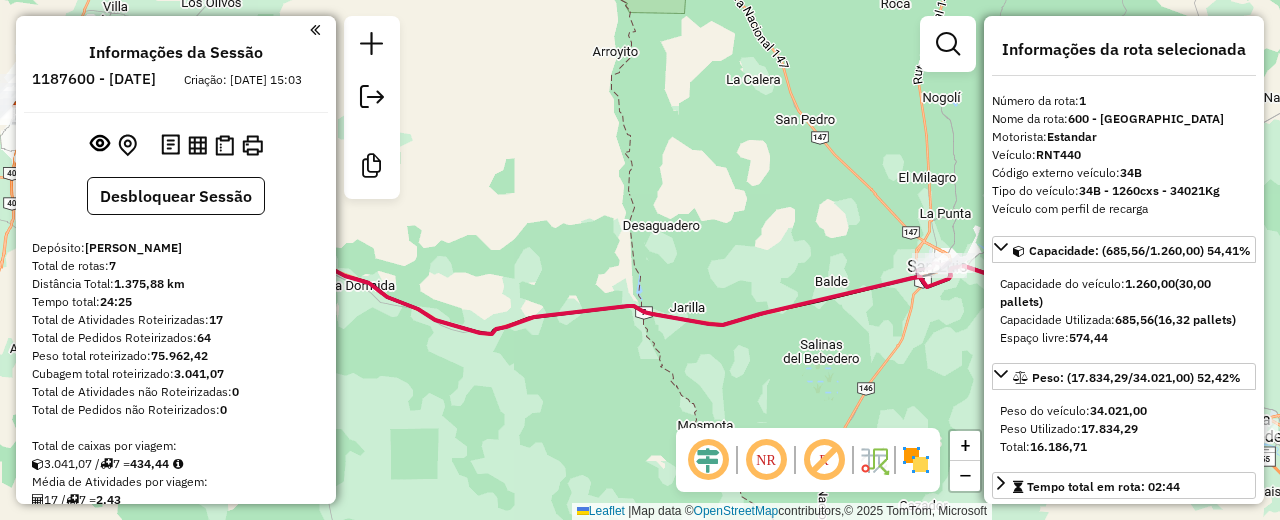 select on "**********" 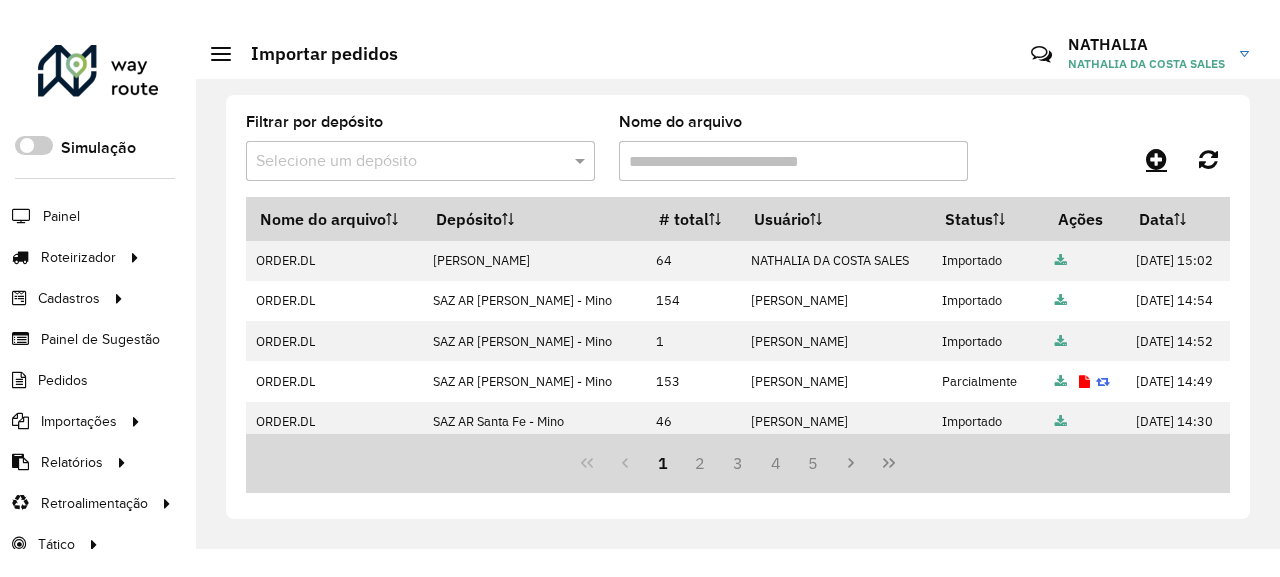 scroll, scrollTop: 0, scrollLeft: 0, axis: both 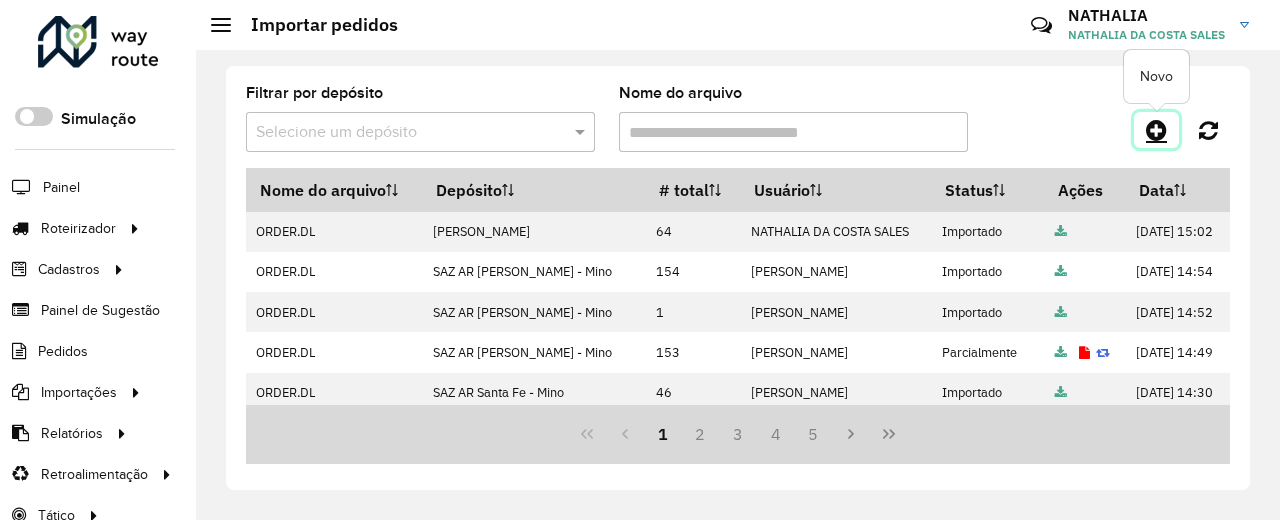 click 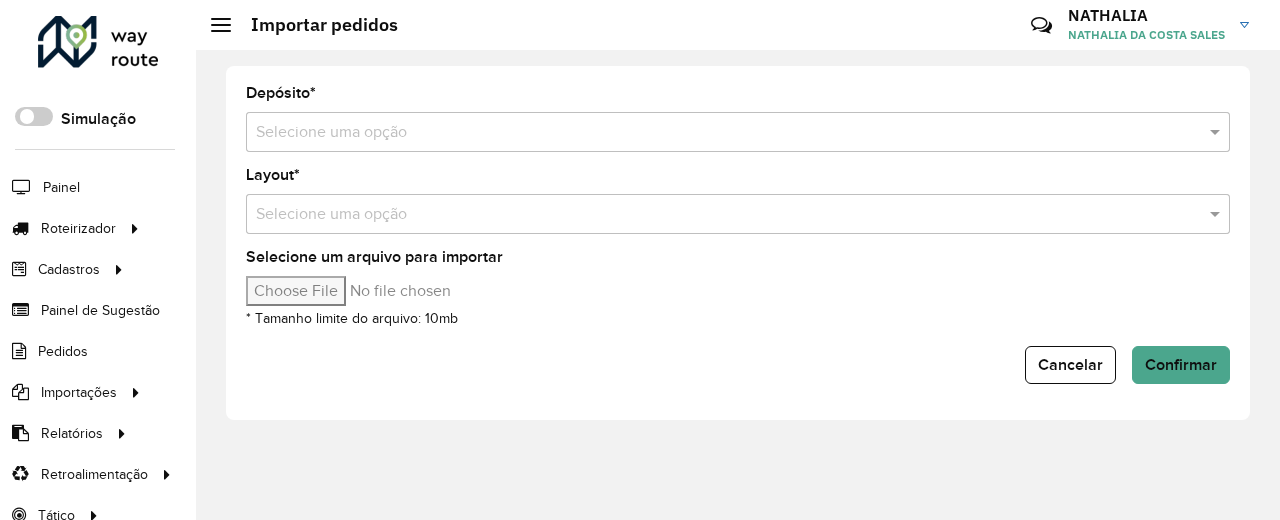 click at bounding box center (718, 133) 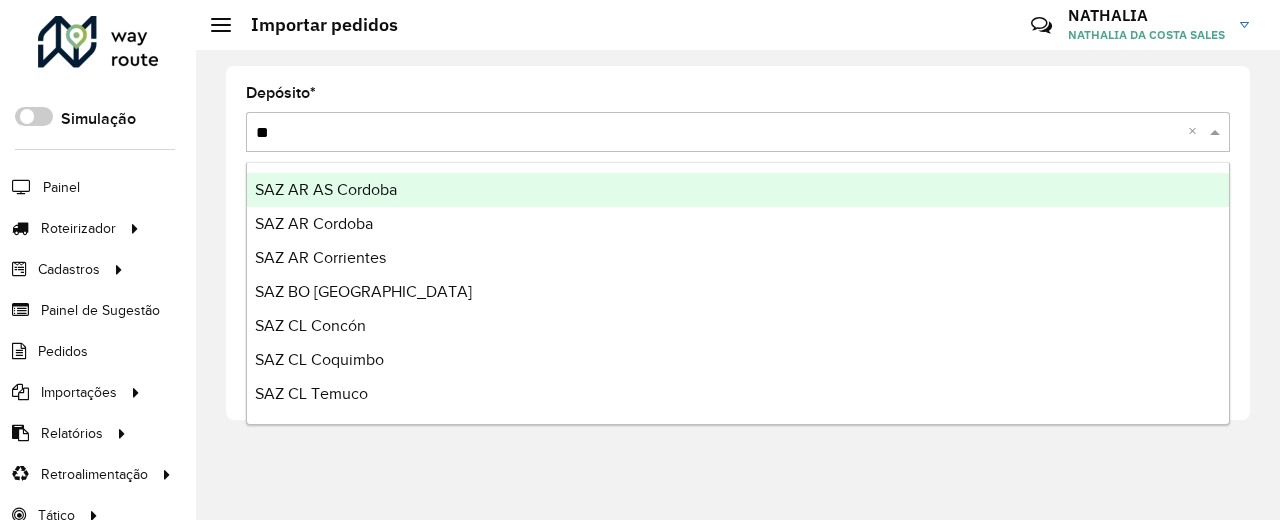 type on "***" 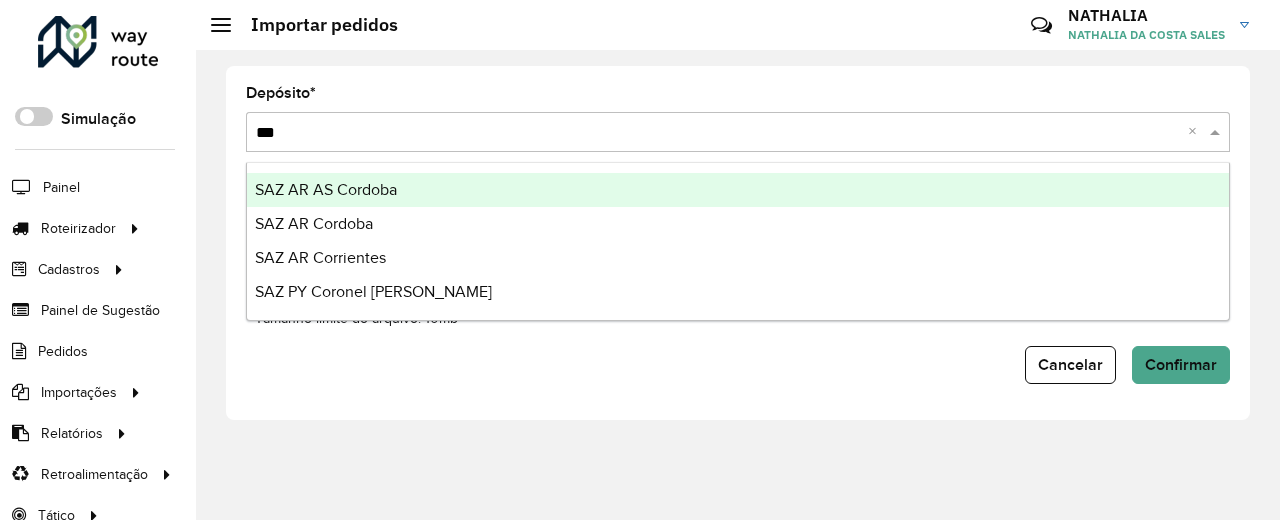 click on "SAZ AR AS Cordoba" at bounding box center [738, 190] 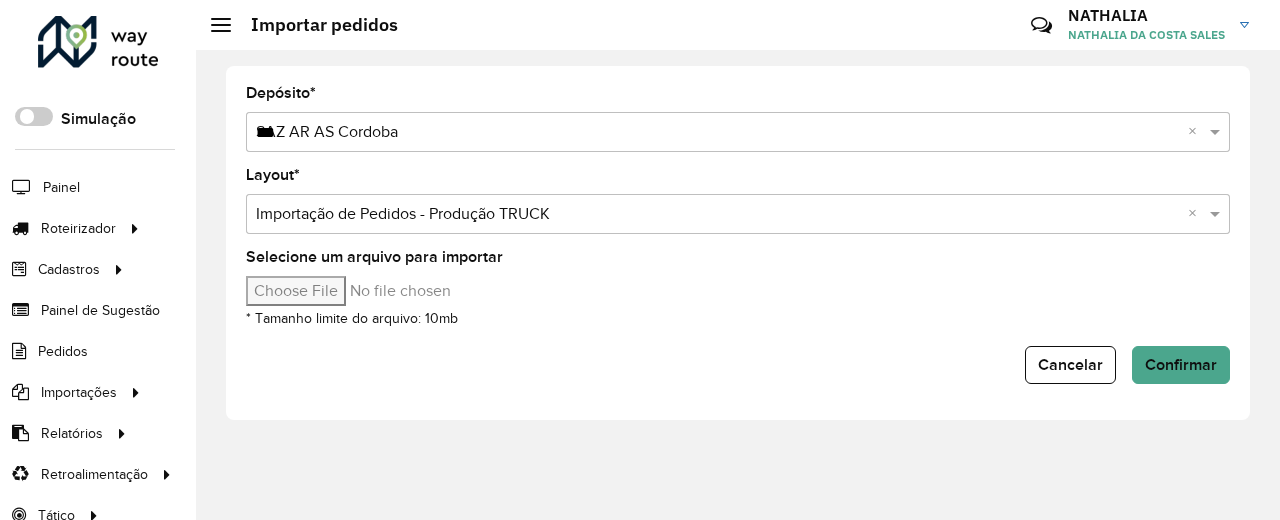 click on "Selecione um arquivo para importar" at bounding box center (416, 291) 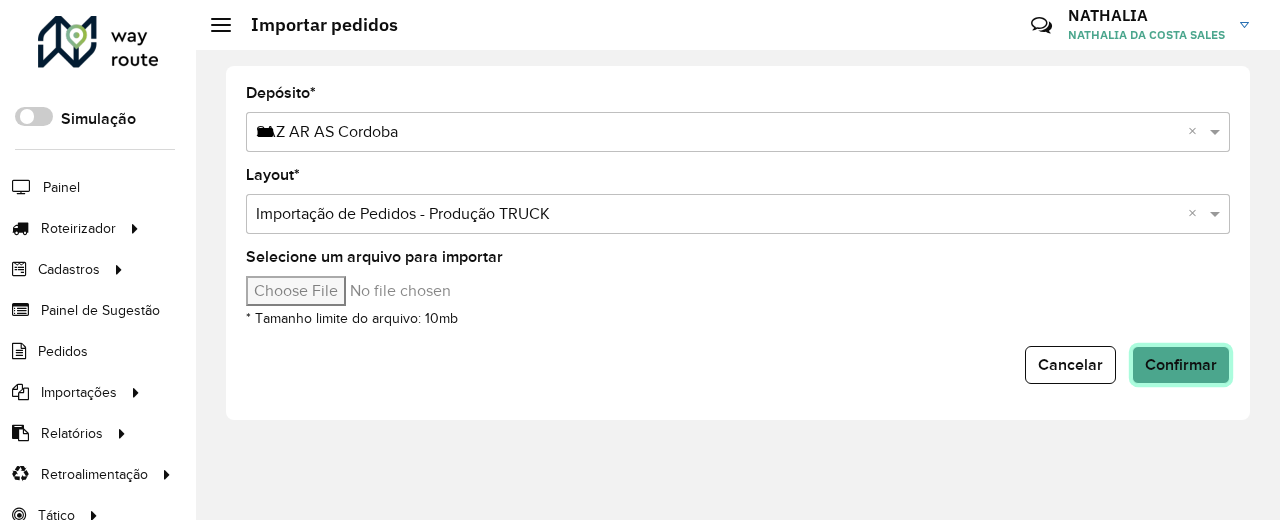 click on "Confirmar" 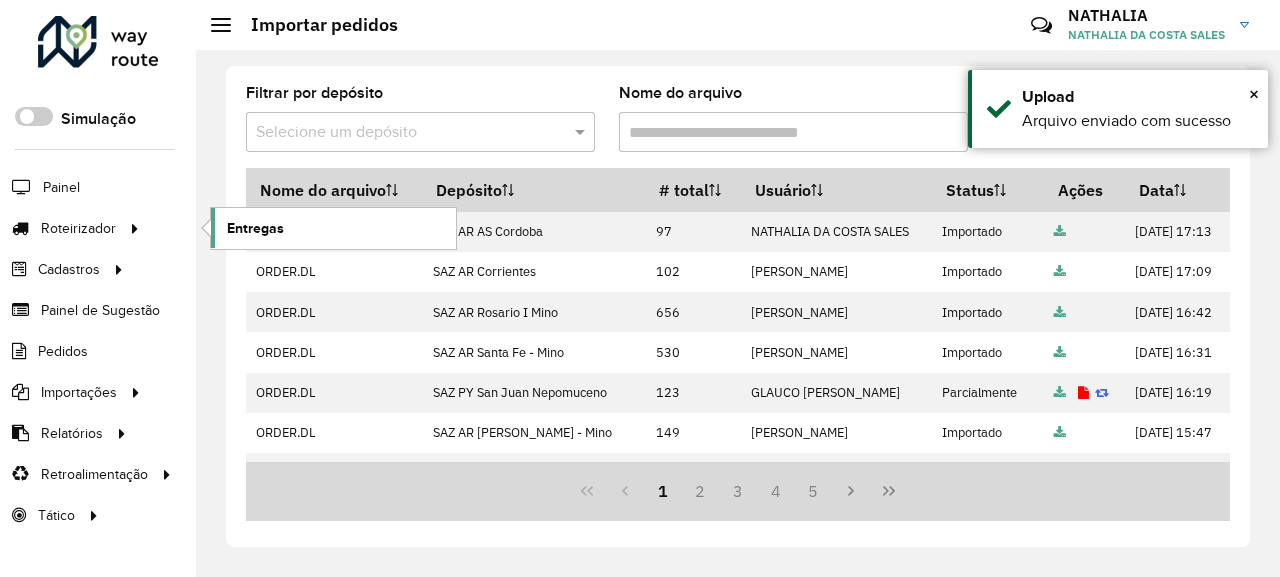 click on "Entregas" 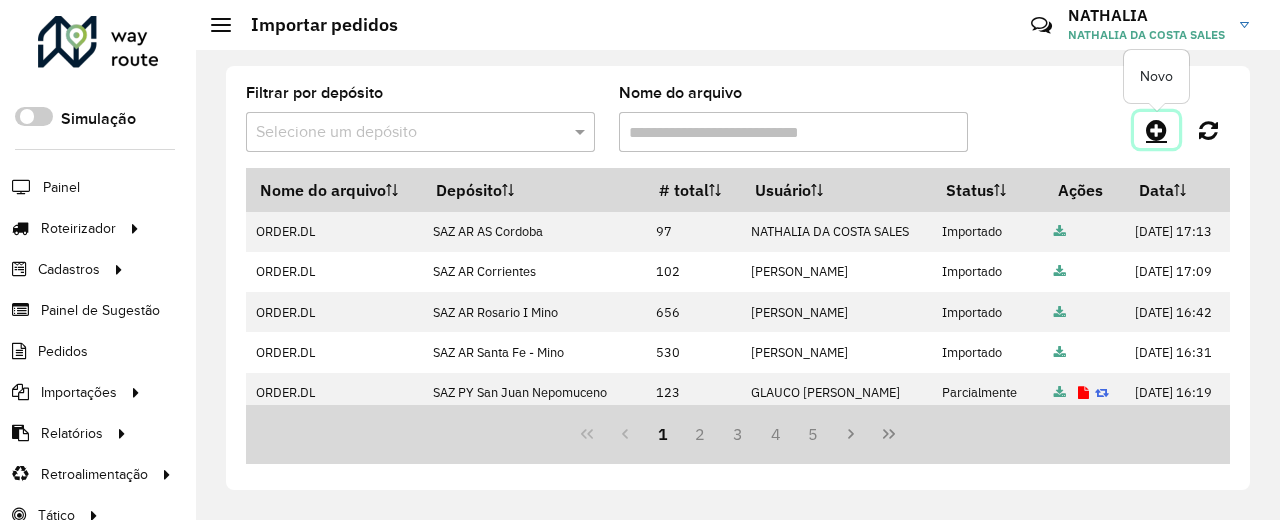 click 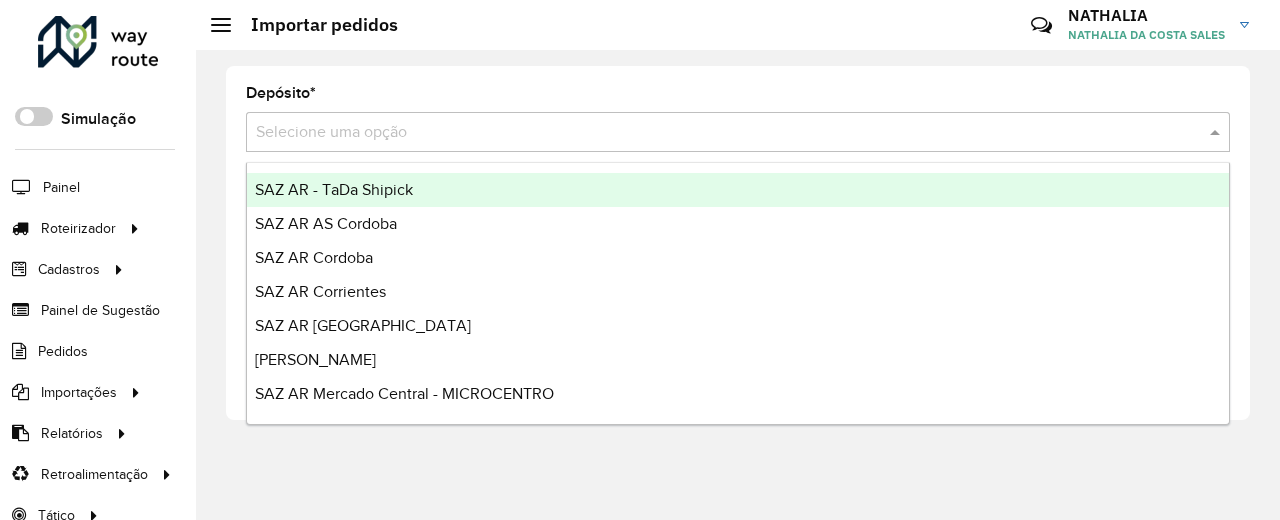 click at bounding box center (718, 133) 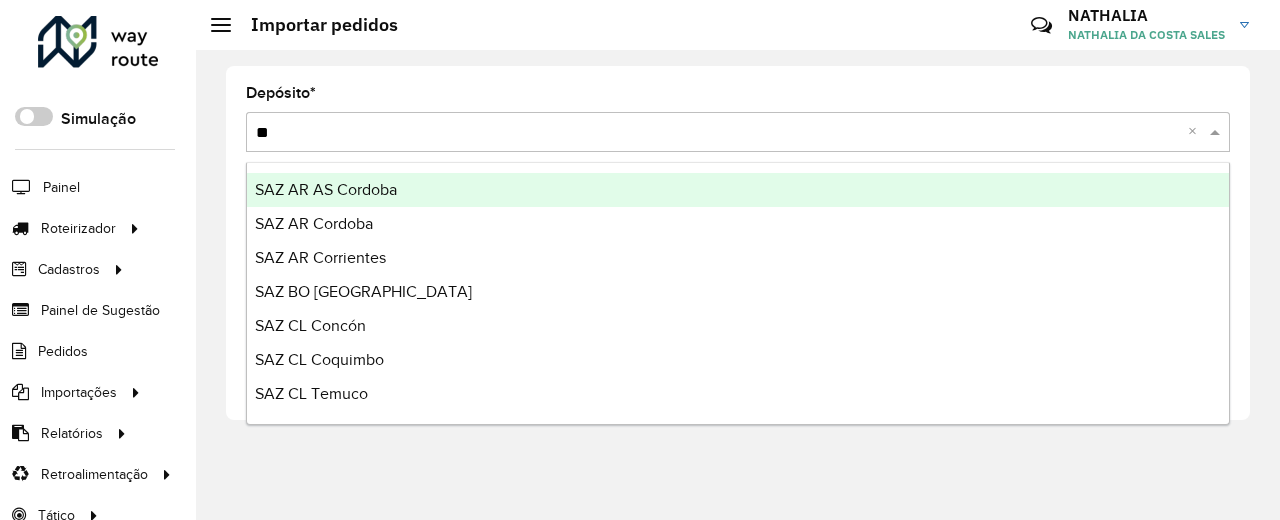 type on "***" 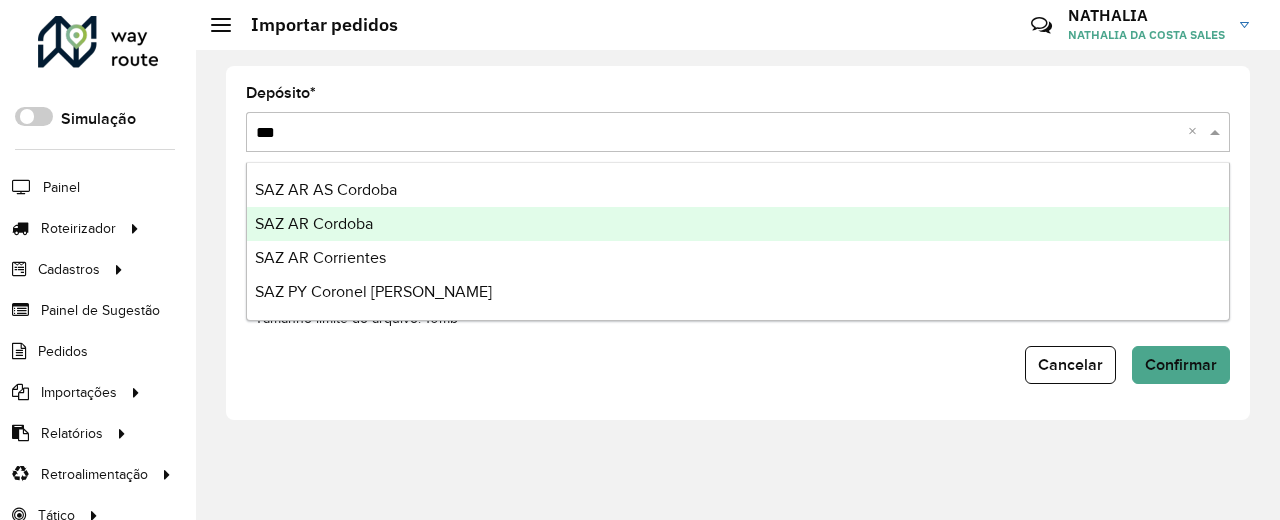 click on "SAZ AR Cordoba" at bounding box center [738, 224] 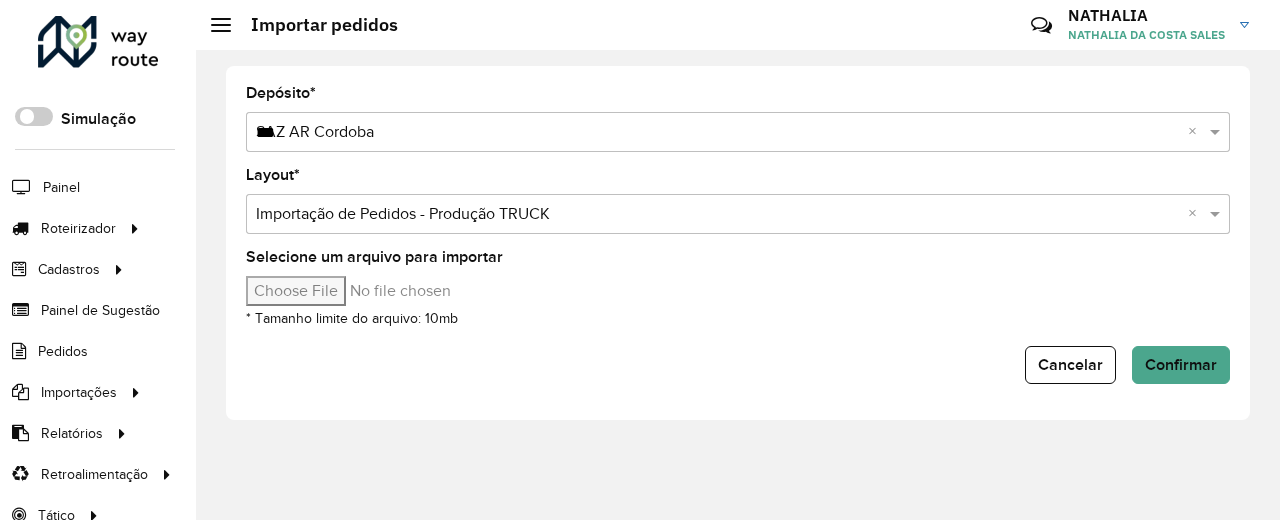 click on "Selecione um arquivo para importar" at bounding box center (416, 291) 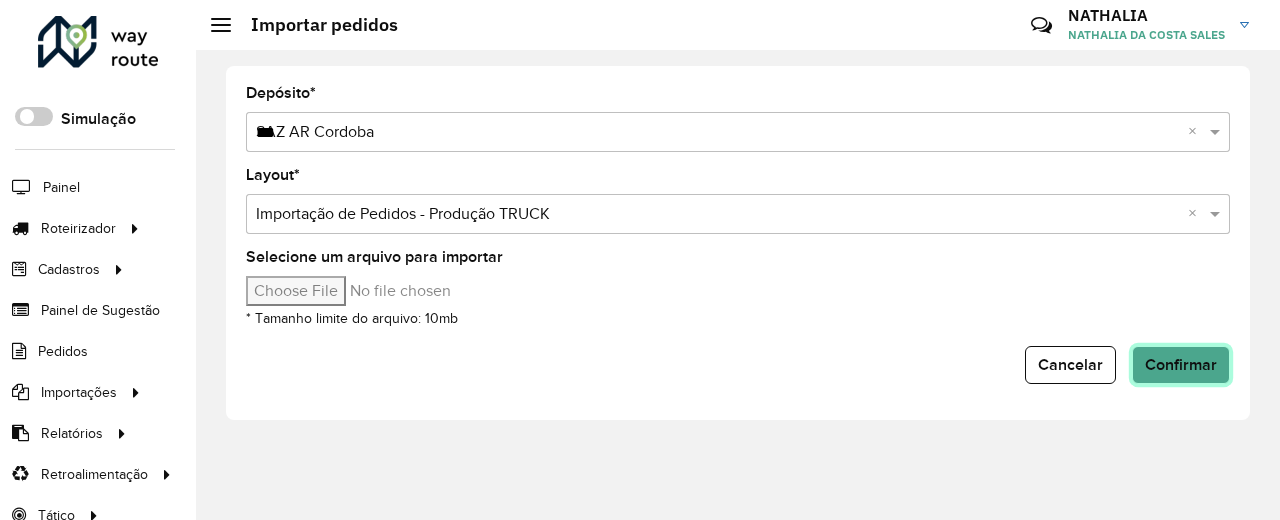 click on "Confirmar" 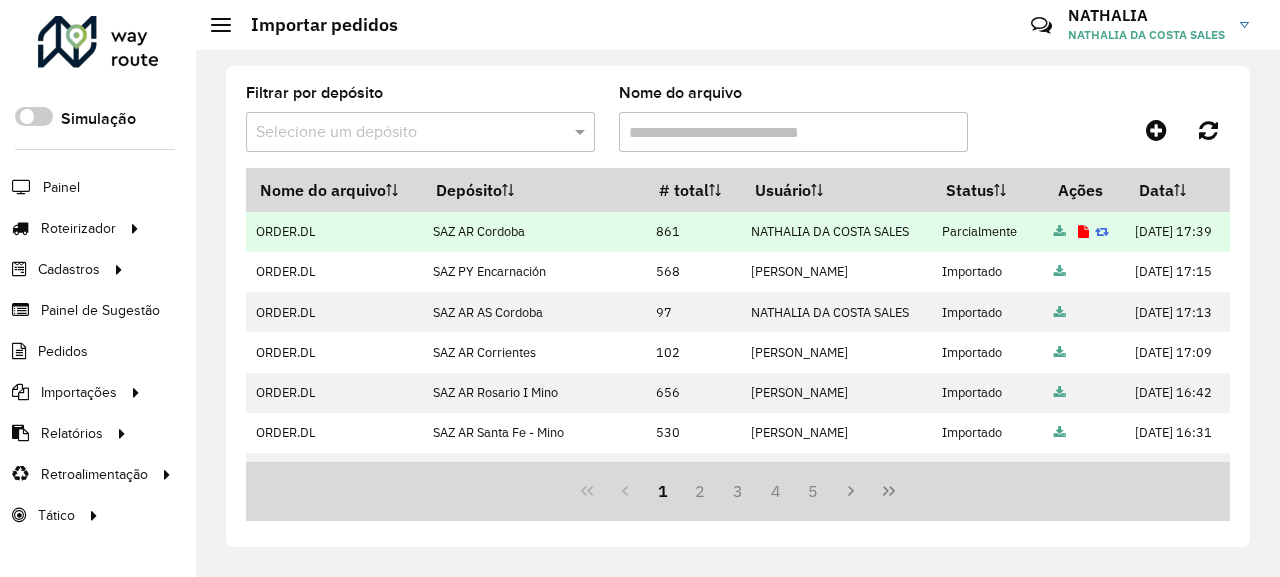 click at bounding box center [1083, 232] 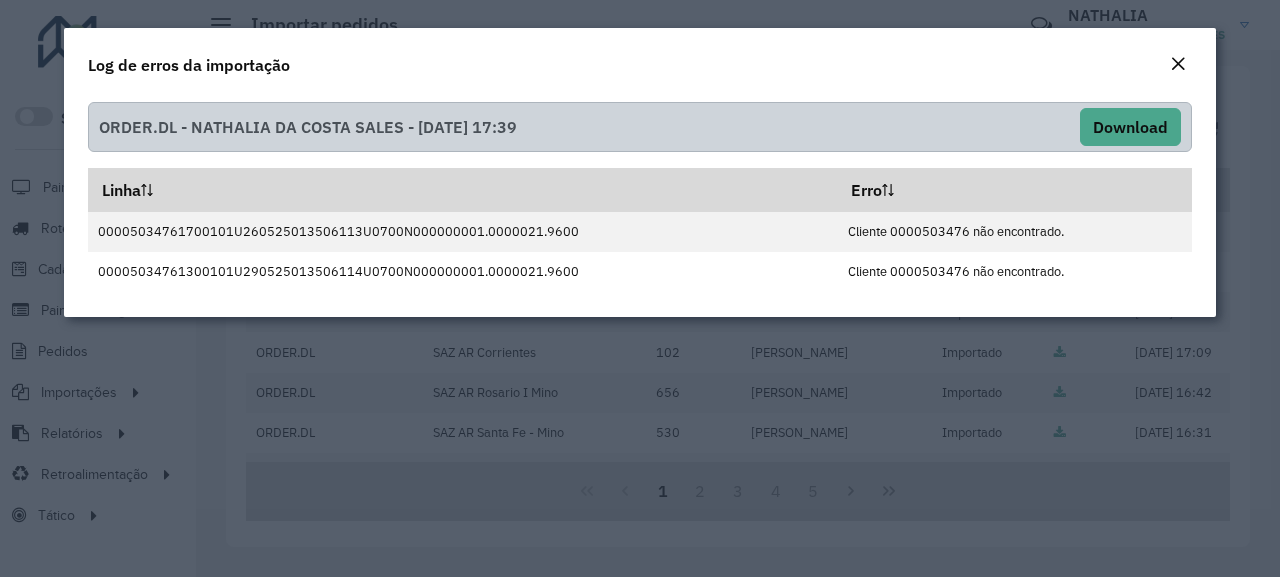 click 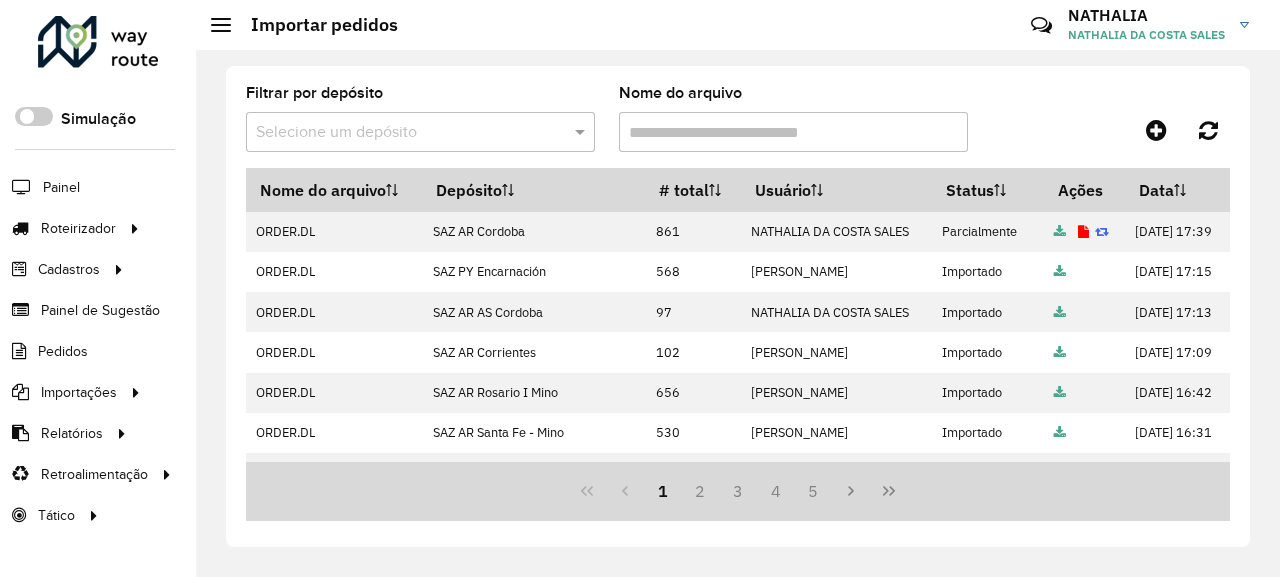 click on "Filtrar por depósito  Selecione um depósito  Nome do arquivo   Nome do arquivo   Depósito   # total   Usuário   Status   Ações   Data   ORDER.DL   SAZ AR Cordoba   861   NATHALIA DA COSTA SALES   Parcialmente            10/07/2025 17:39   ORDER.DL   SAZ PY Encarnación   568   BARBARA PAULOSSI BERTO   Importado            10/07/2025 17:15   ORDER.DL   SAZ AR AS Cordoba   97   NATHALIA DA COSTA SALES   Importado            10/07/2025 17:13   ORDER.DL   SAZ AR Corrientes   102   LUANA SILVA BRANDAO LOPES   Importado            10/07/2025 17:09   ORDER.DL   SAZ AR Rosario I Mino   656   MIRIA ANDRADE THEODORO   Importado            10/07/2025 16:42   ORDER.DL   SAZ AR Santa Fe - Mino   530   LUANA SILVA BRANDAO LOPES   Importado            10/07/2025 16:31   ORDER.DL   SAZ PY San Juan Nepomuceno   123   GLAUCO RODRIGO VALENTINI   Parcialmente            10/07/2025 16:19   ORDER.DL   SAZ AR Rosario II - Mino   149   LETICIA EMILY OLIVEIRA DE LIMA   Importado            Altas.csv" 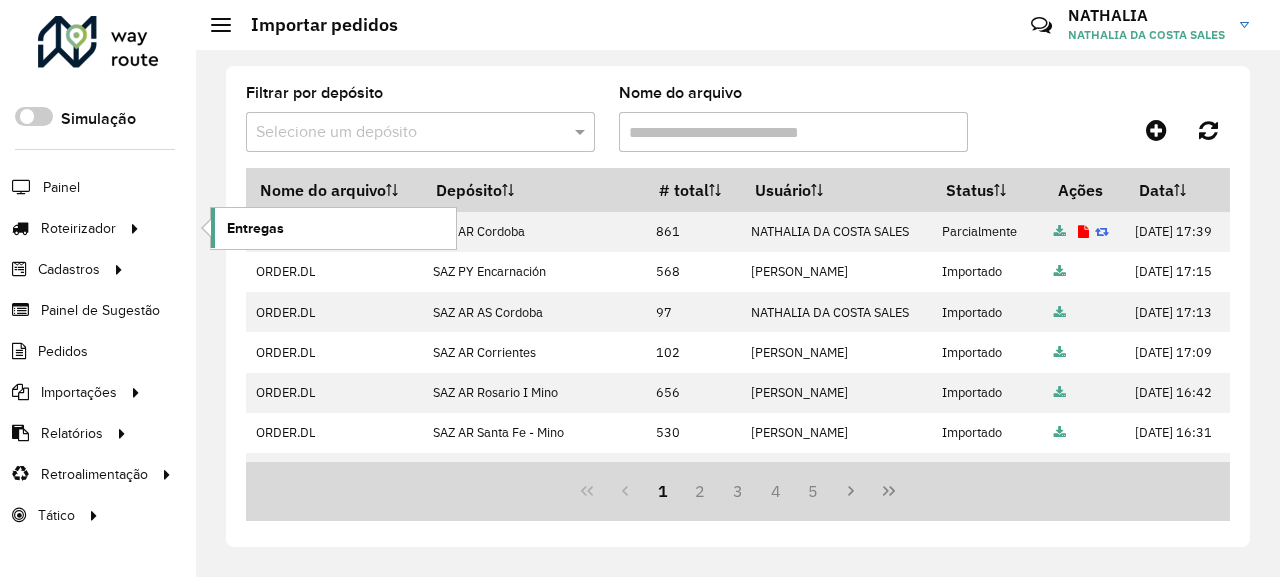 click on "Entregas" 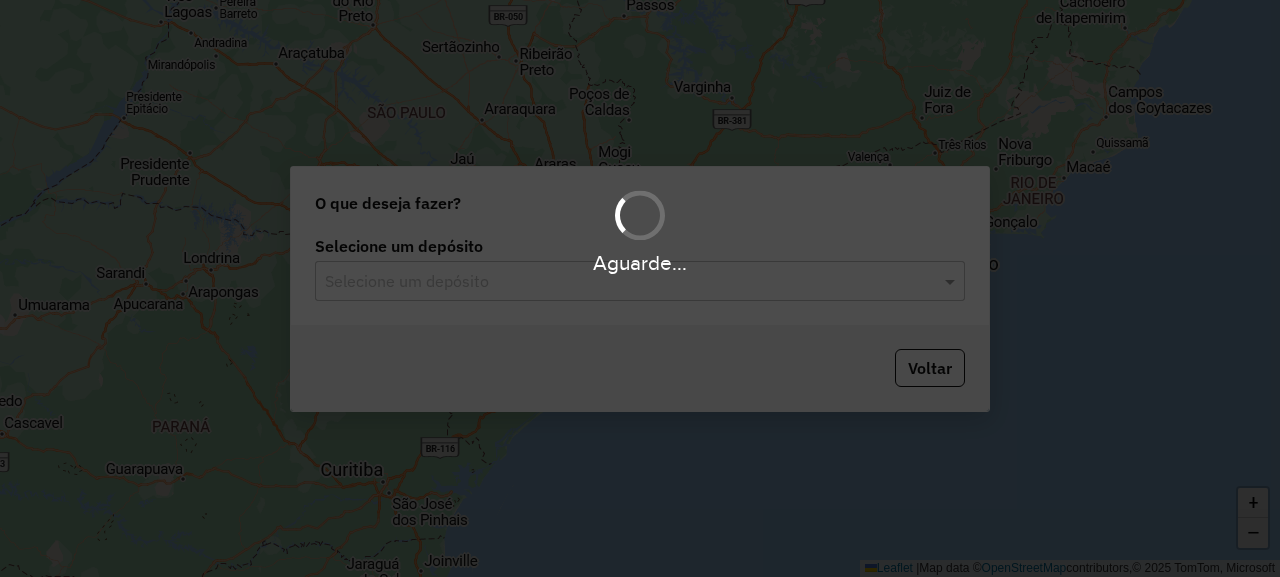 scroll, scrollTop: 0, scrollLeft: 0, axis: both 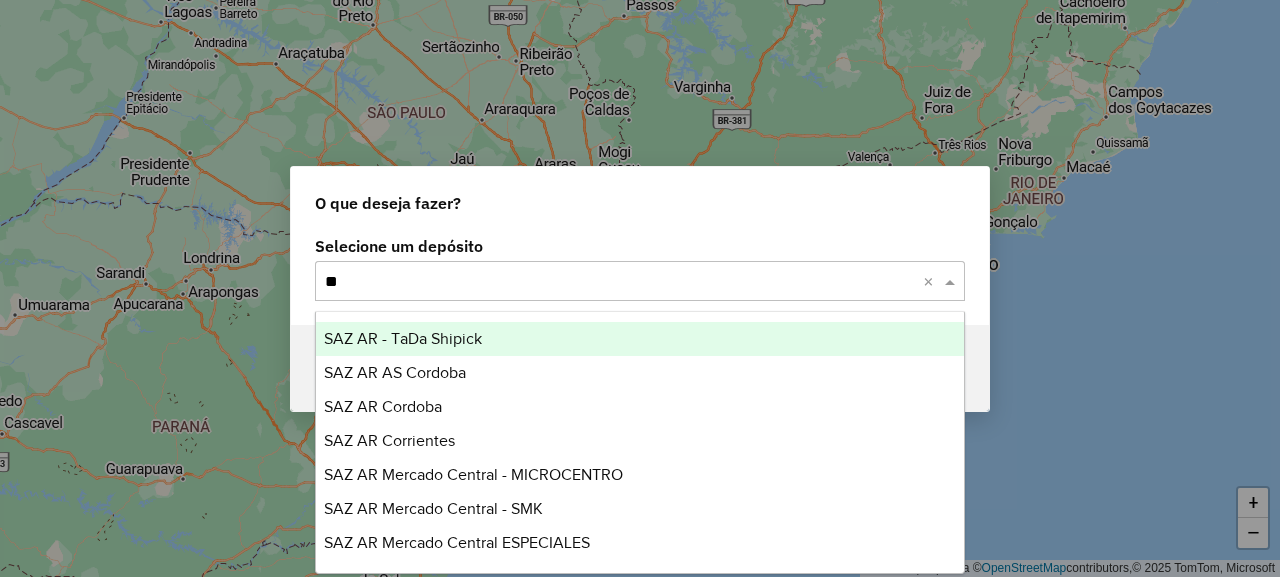 type on "***" 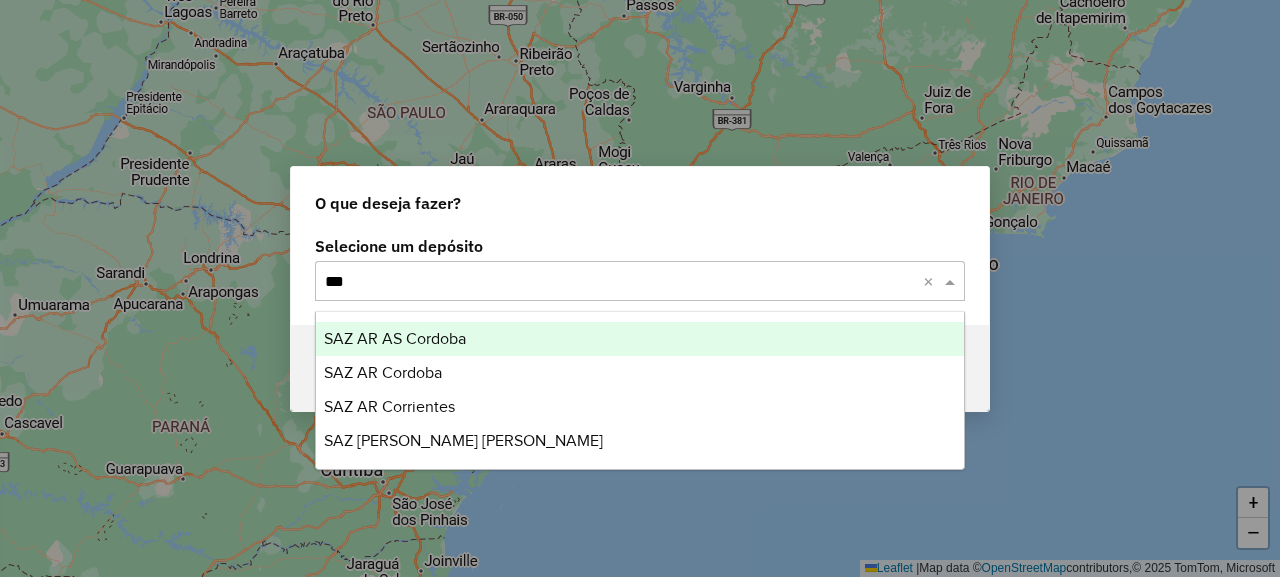 click on "SAZ AR AS Cordoba" at bounding box center (395, 338) 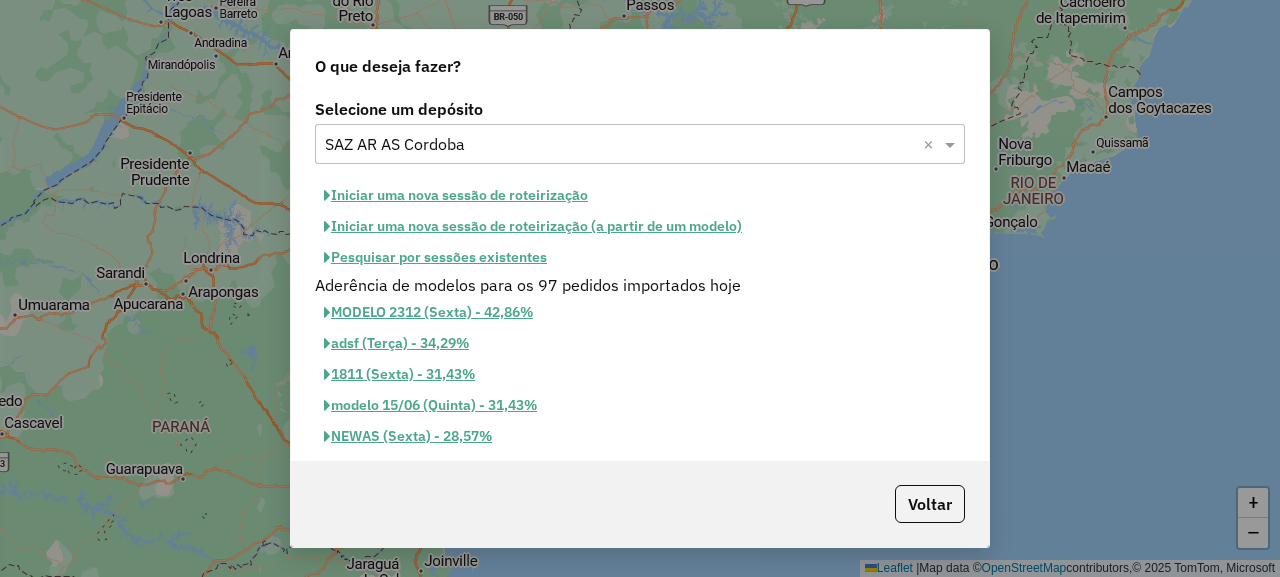 click on "Iniciar uma nova sessão de roteirização" 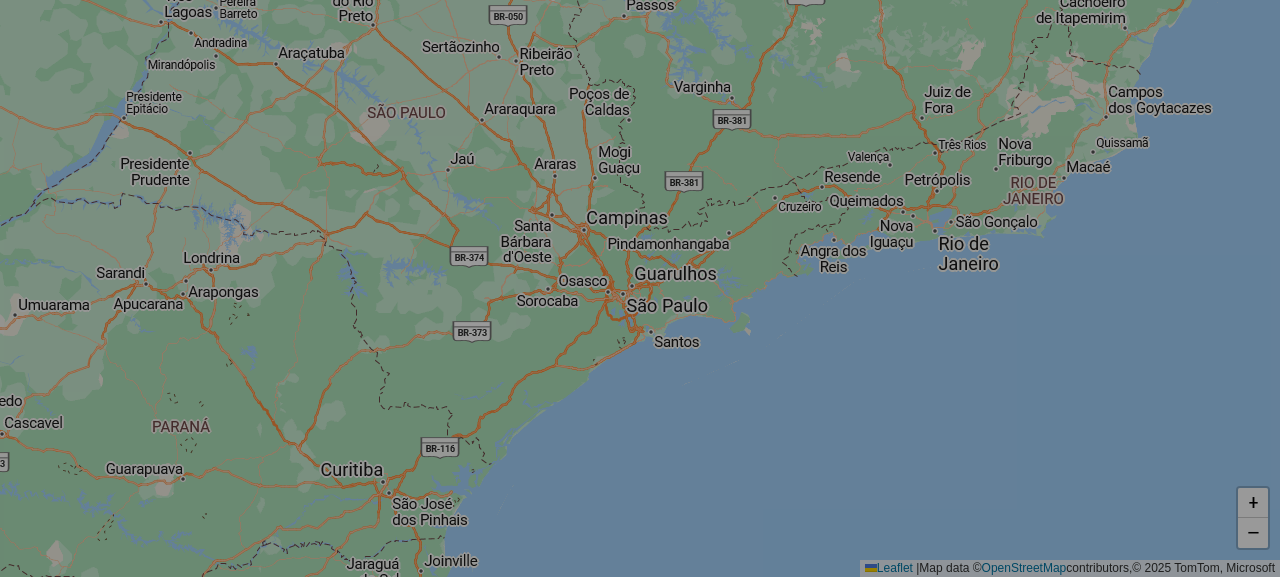 select on "*" 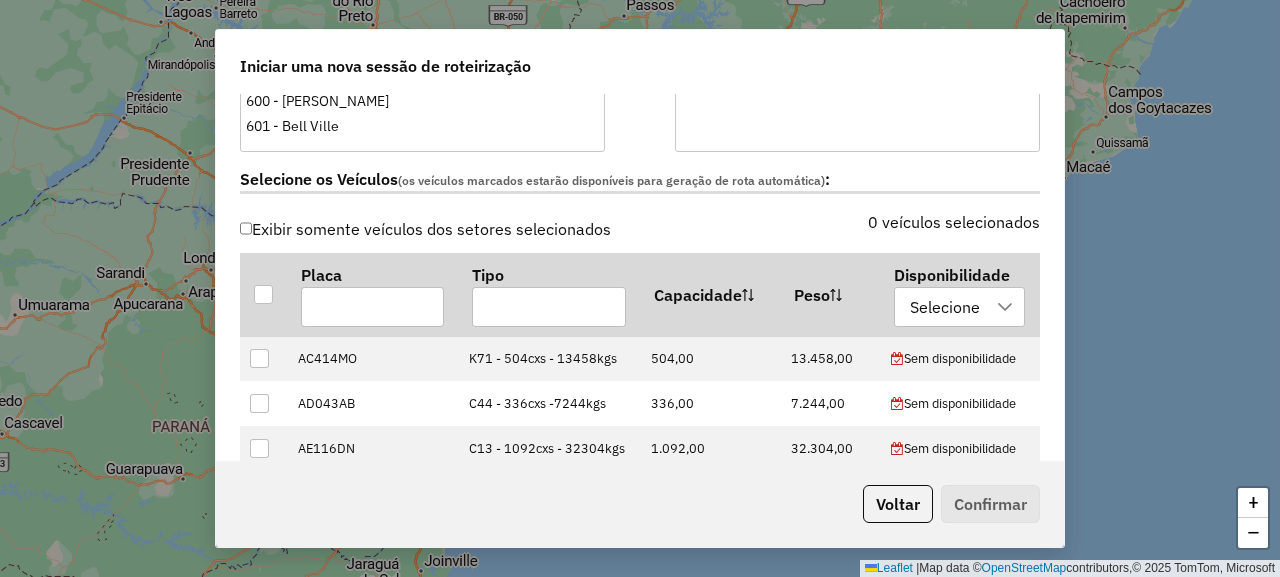 scroll, scrollTop: 700, scrollLeft: 0, axis: vertical 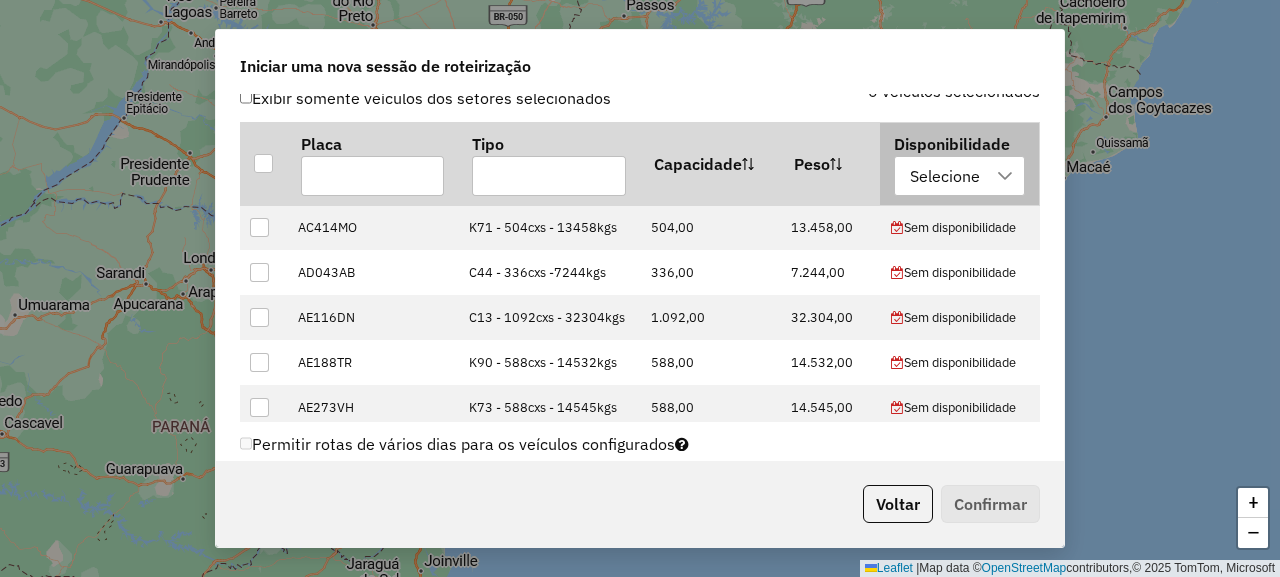 click on "Selecione" at bounding box center (945, 176) 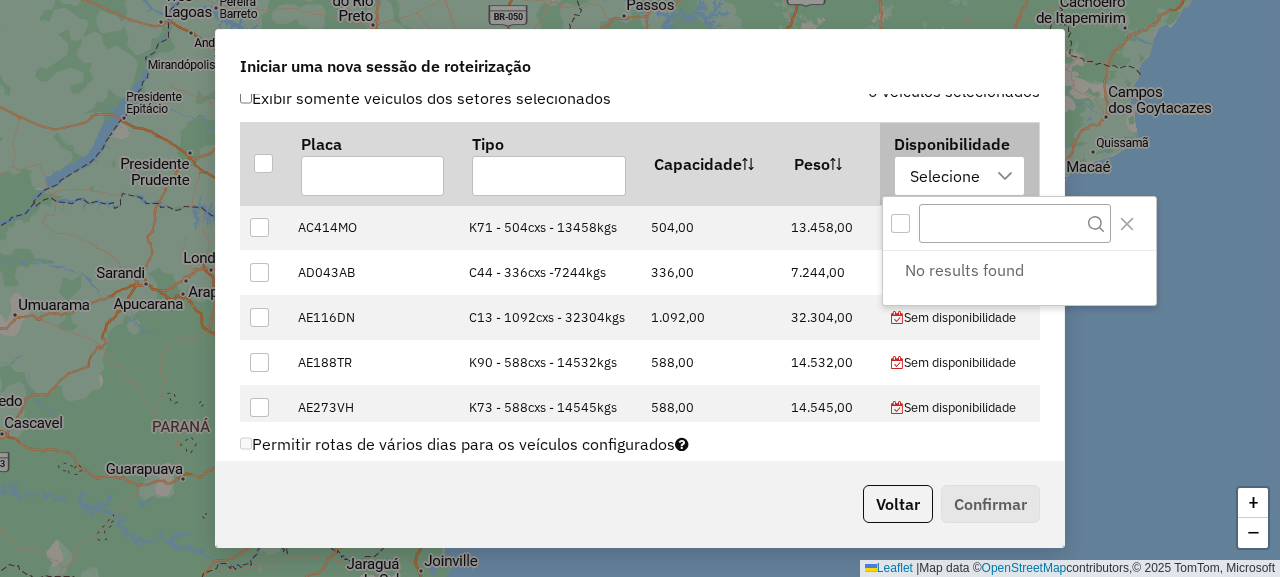 scroll, scrollTop: 15, scrollLeft: 99, axis: both 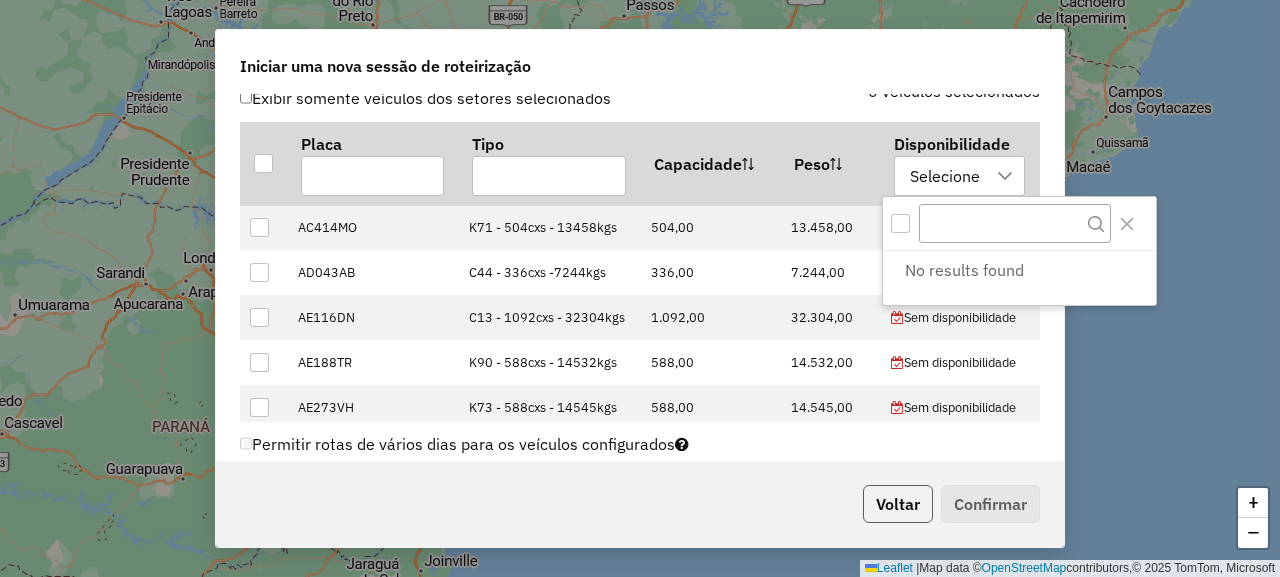 click on "Voltar" 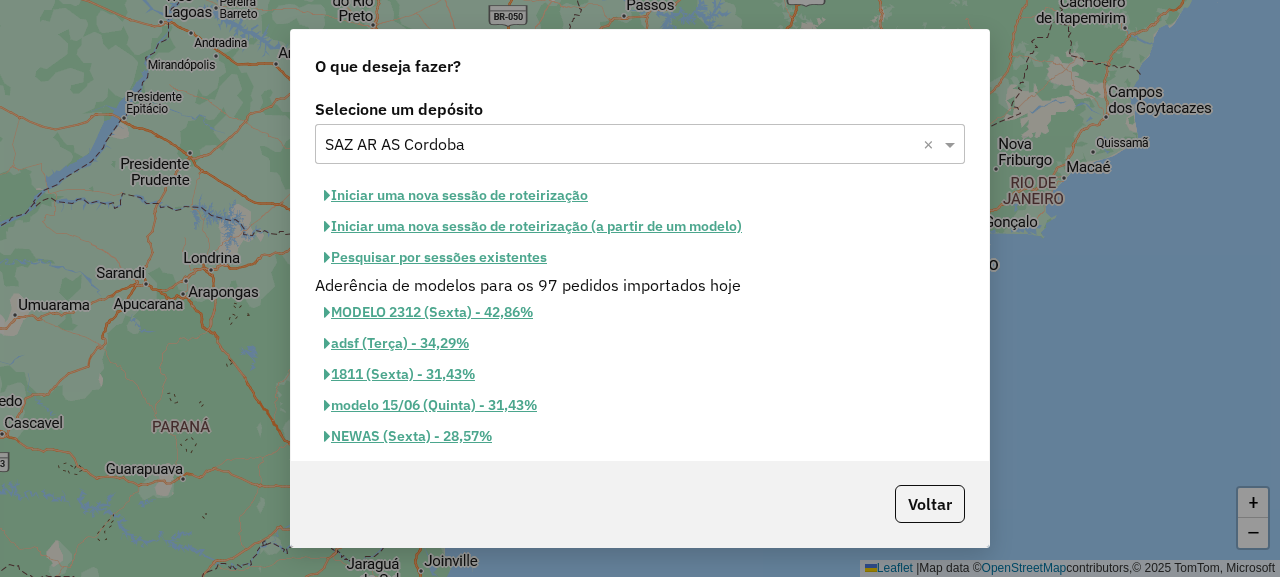 click on "Iniciar uma nova sessão de roteirização" 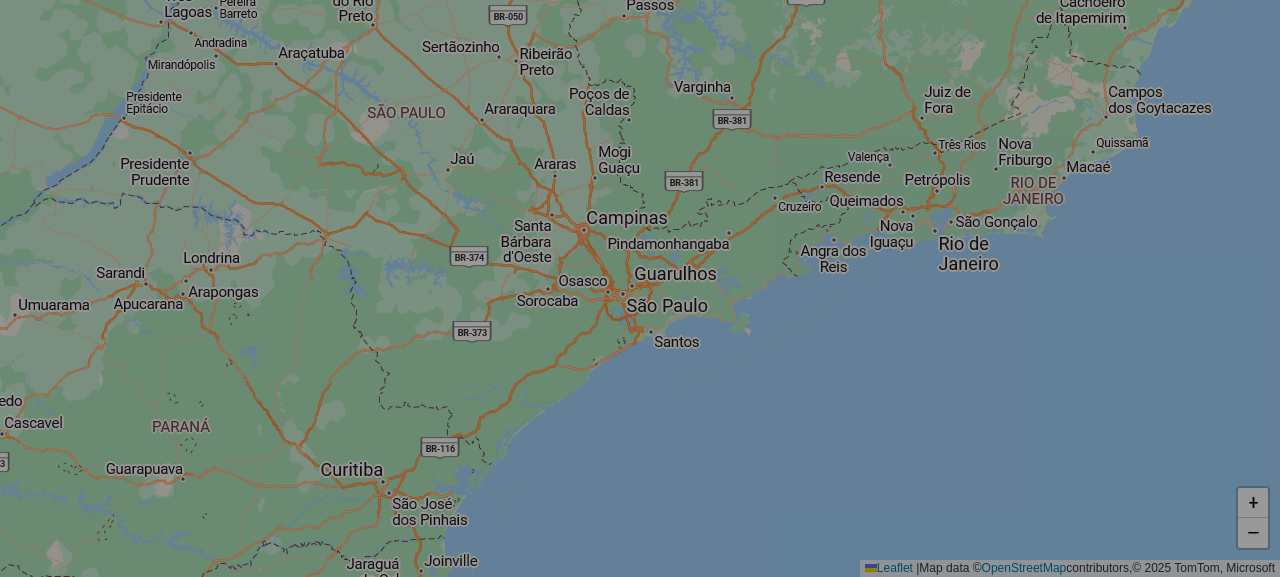 select on "*" 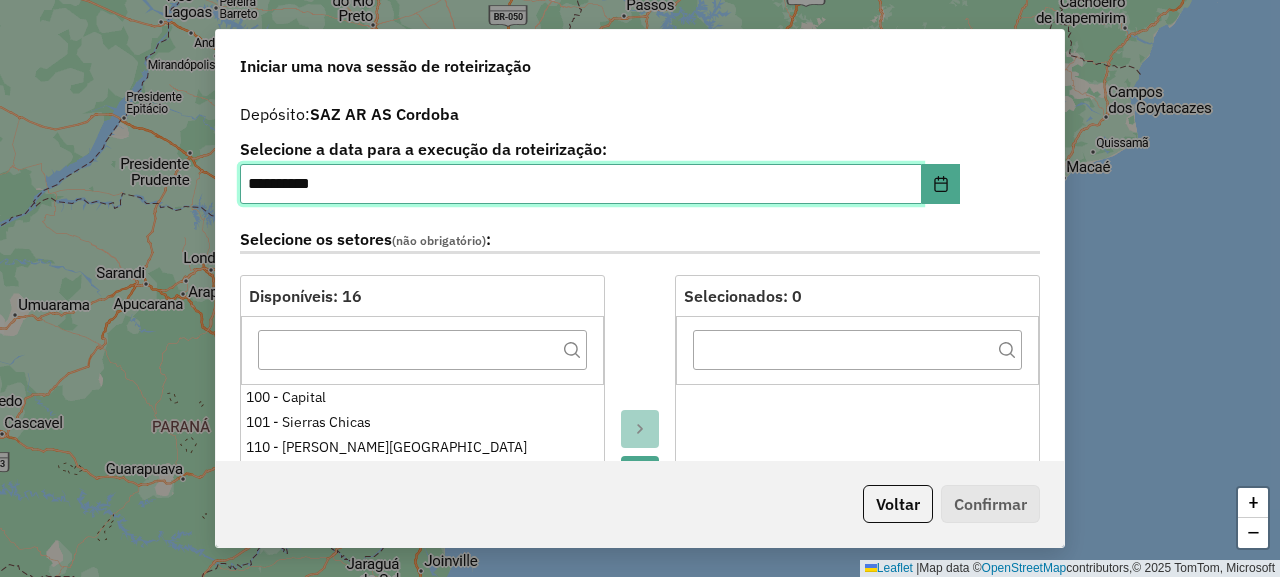 scroll, scrollTop: 500, scrollLeft: 0, axis: vertical 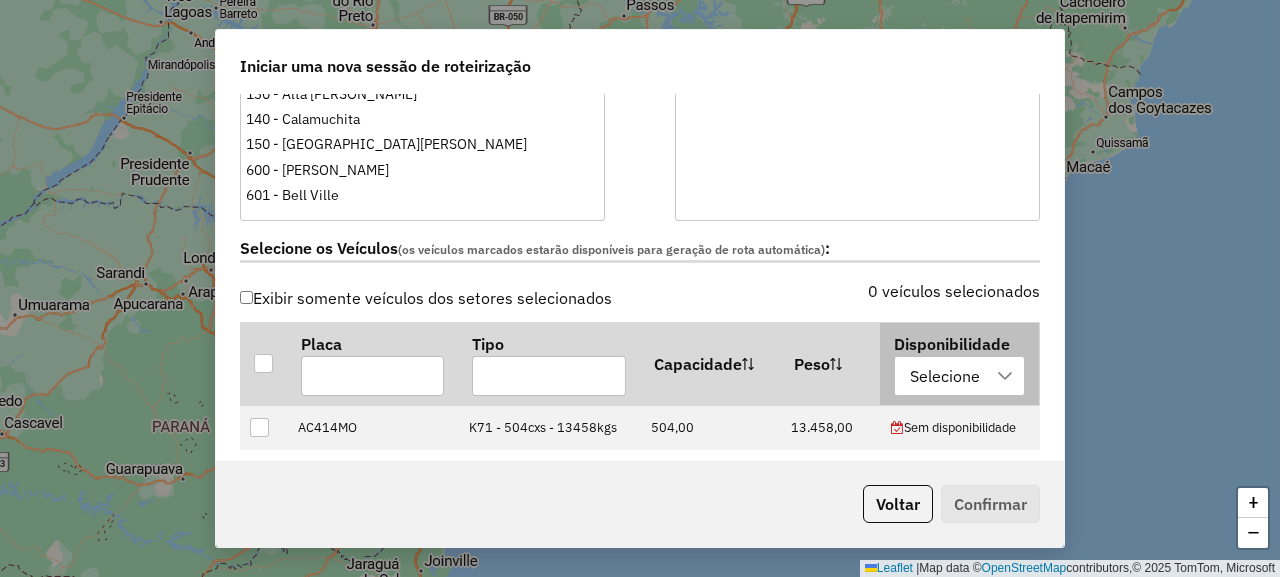 click on "Selecione" at bounding box center [945, 376] 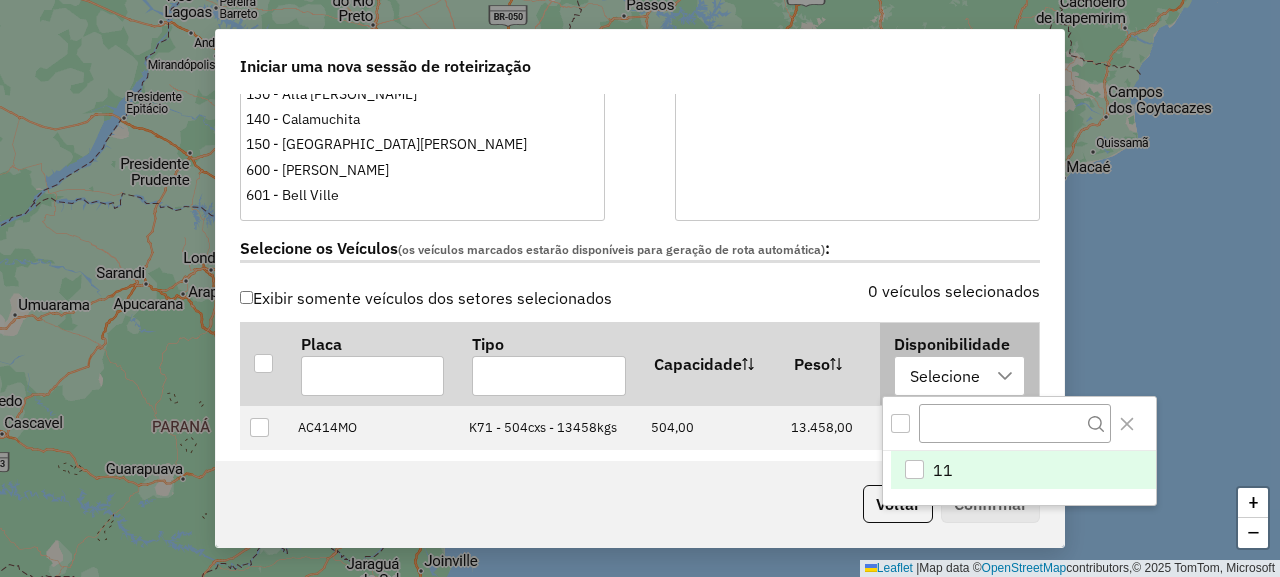 scroll, scrollTop: 15, scrollLeft: 99, axis: both 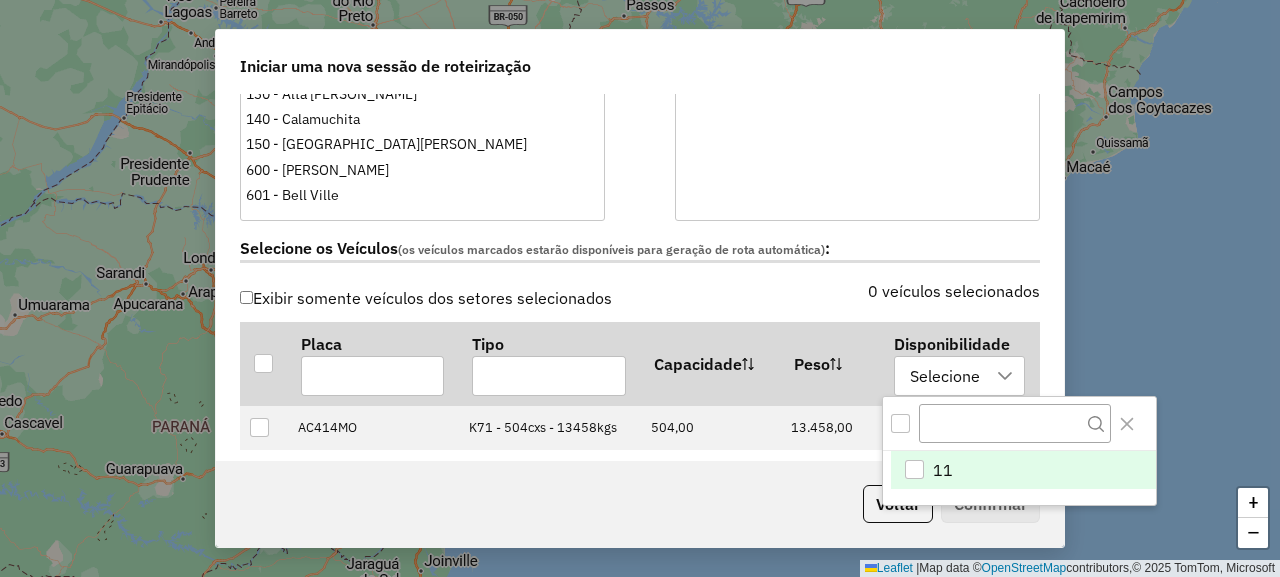click at bounding box center (900, 423) 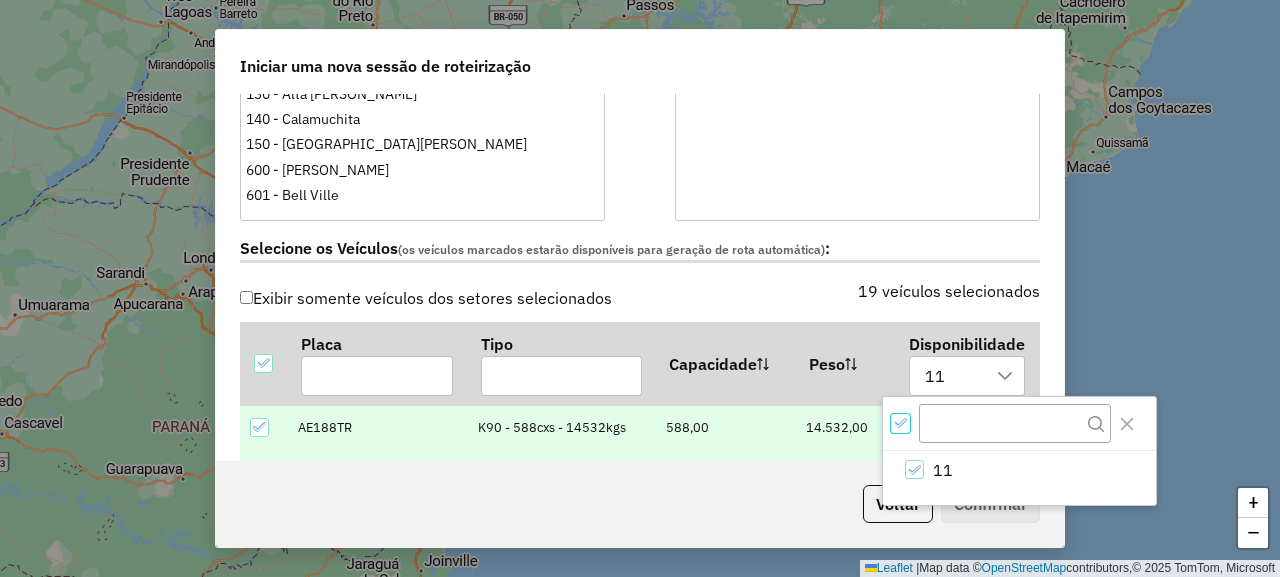 click on "Selecione os Veículos  (os veículos marcados estarão disponíveis para geração de rota automática) :" 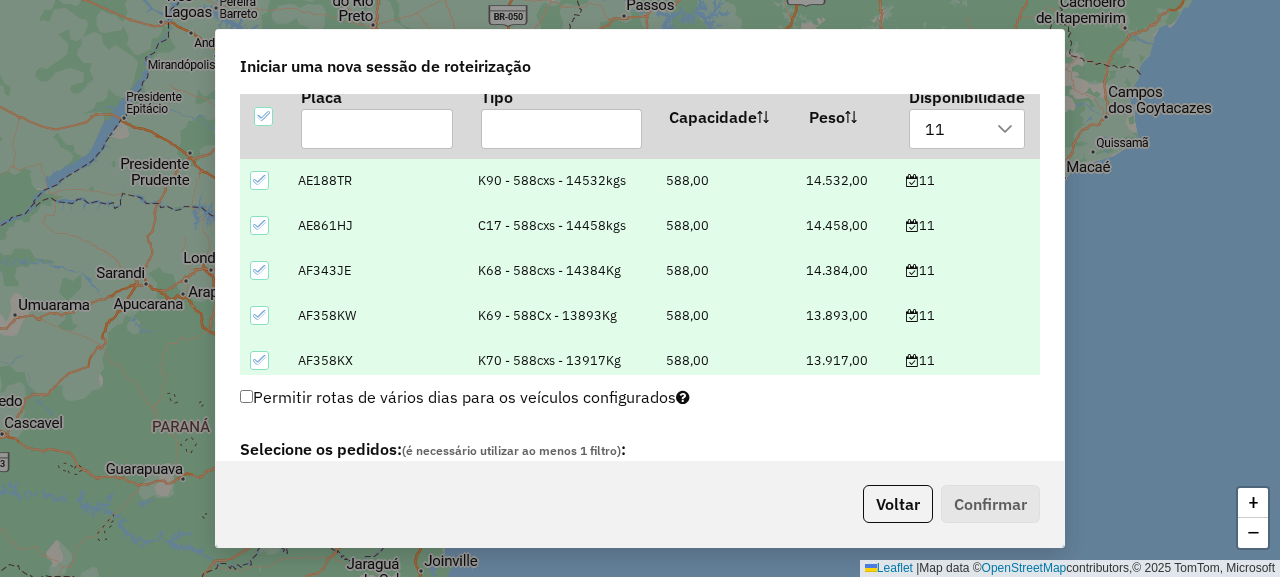 scroll, scrollTop: 1000, scrollLeft: 0, axis: vertical 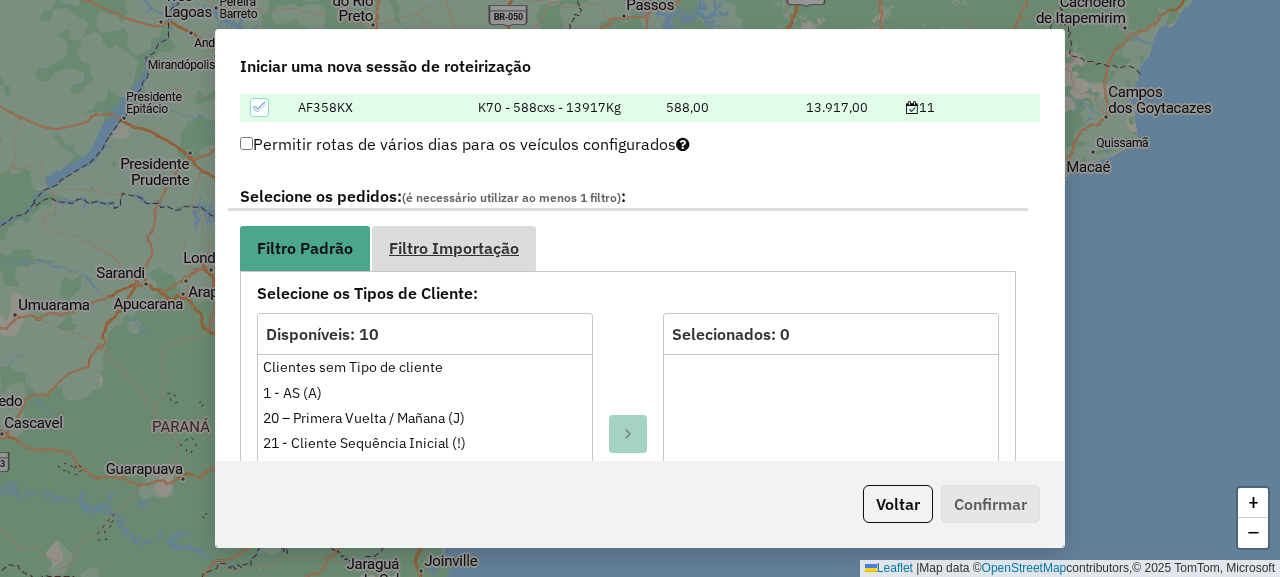 click on "Filtro Importação" at bounding box center (454, 248) 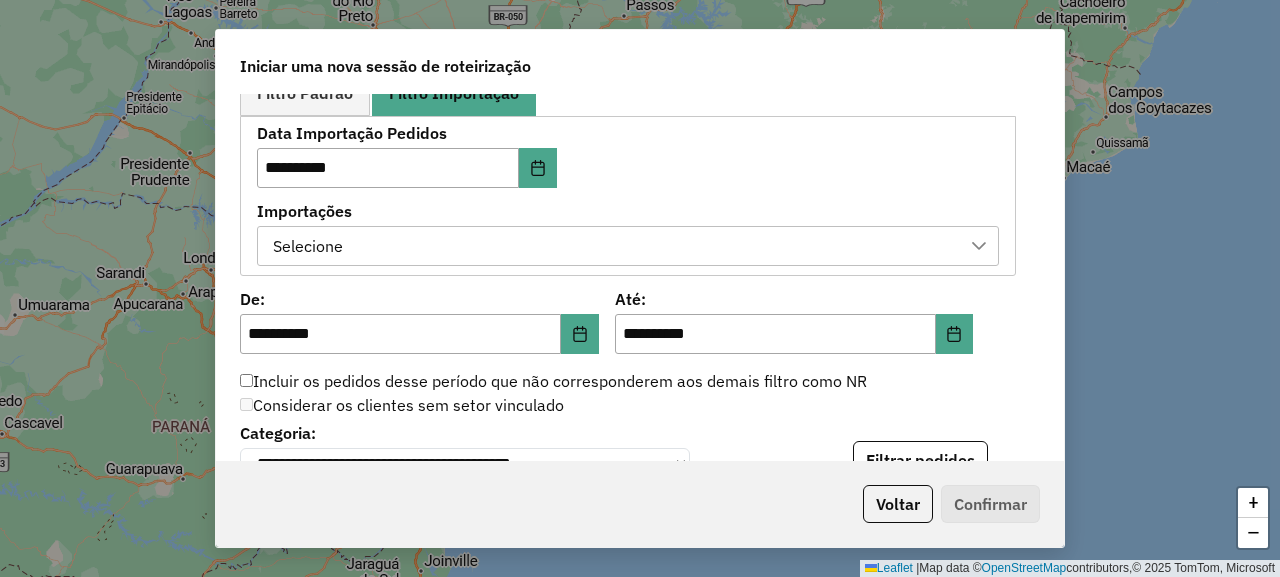 scroll, scrollTop: 1200, scrollLeft: 0, axis: vertical 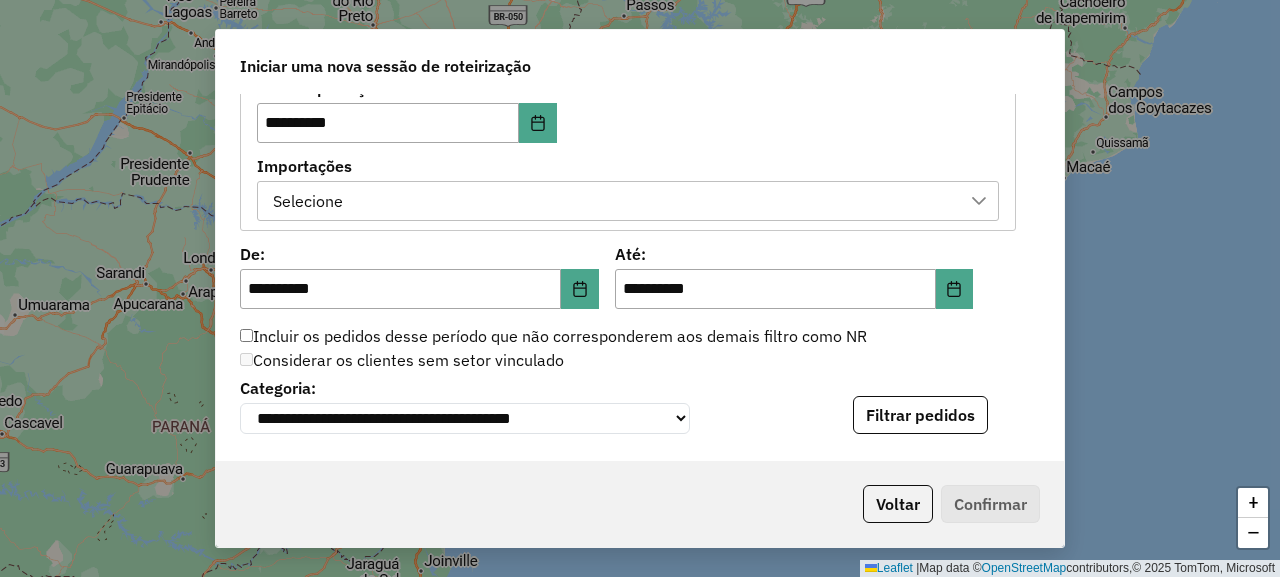 click on "Selecione" at bounding box center [613, 201] 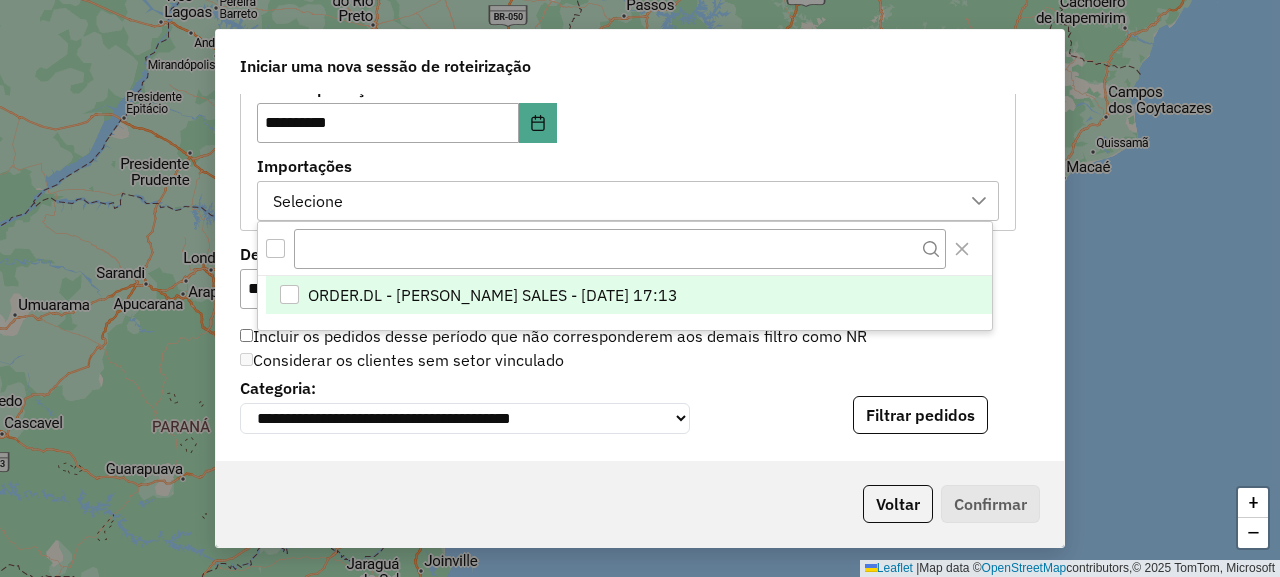scroll, scrollTop: 15, scrollLeft: 99, axis: both 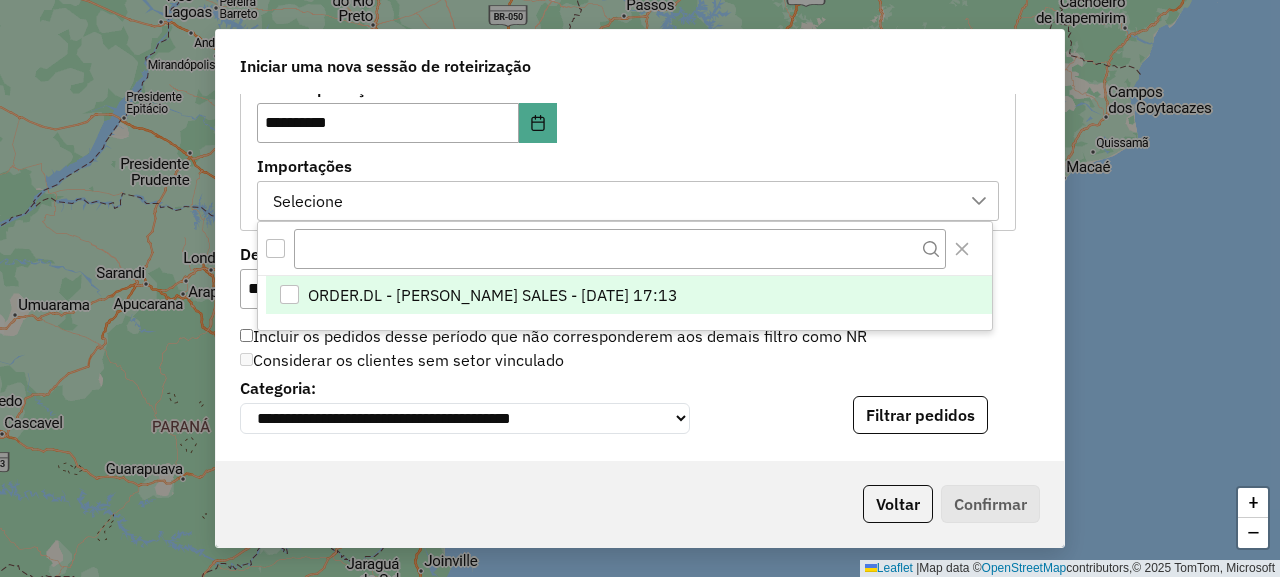 click on "ORDER.DL - NATHALIA DA COSTA SALES - 10/07/2025 17:13" at bounding box center (493, 295) 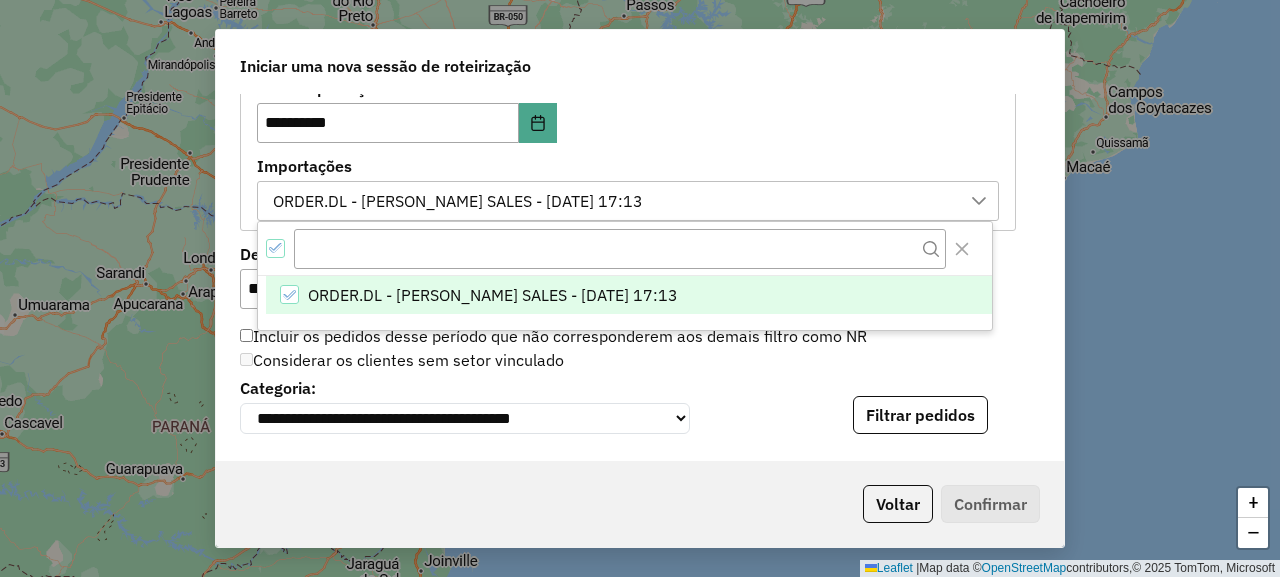 click on "Considerar os clientes sem setor vinculado" 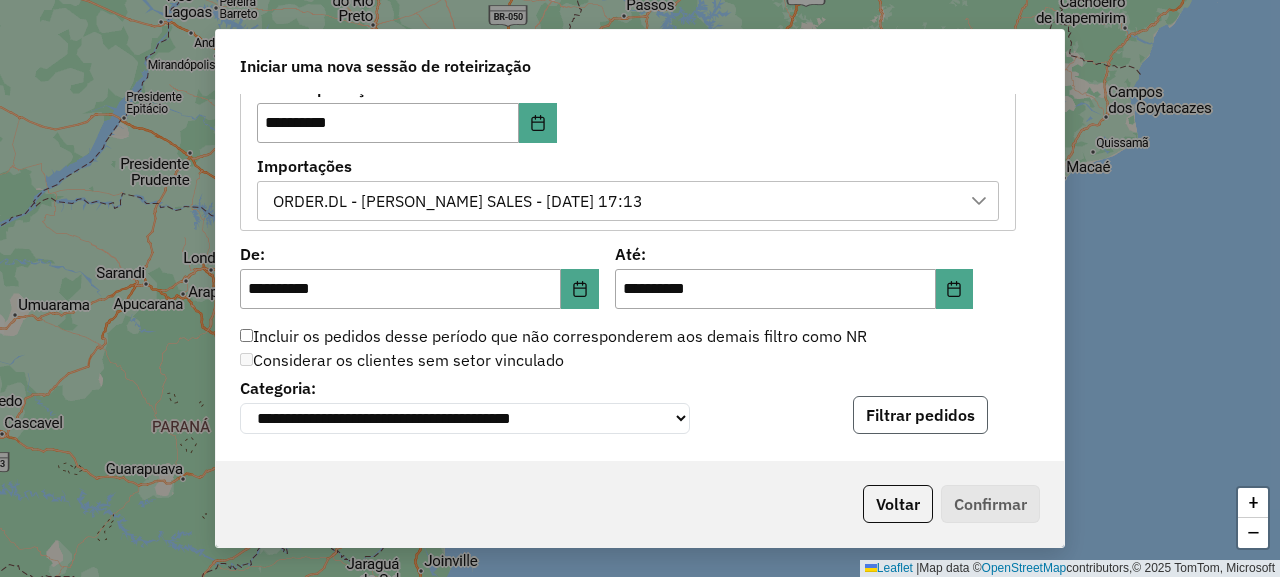 click on "Filtrar pedidos" 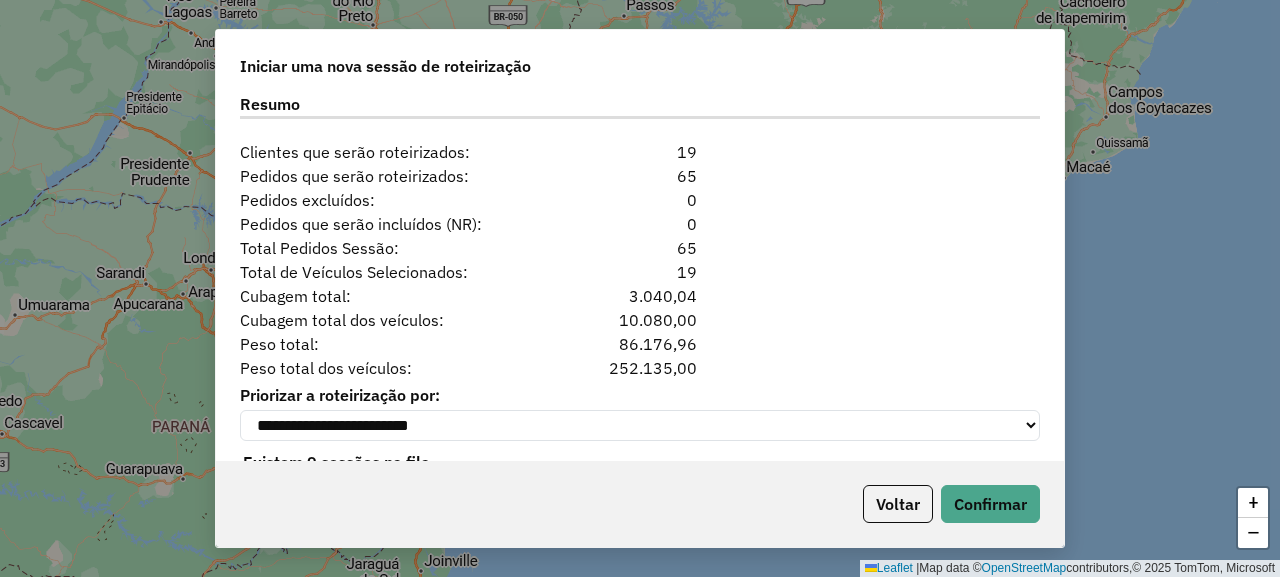 scroll, scrollTop: 2043, scrollLeft: 0, axis: vertical 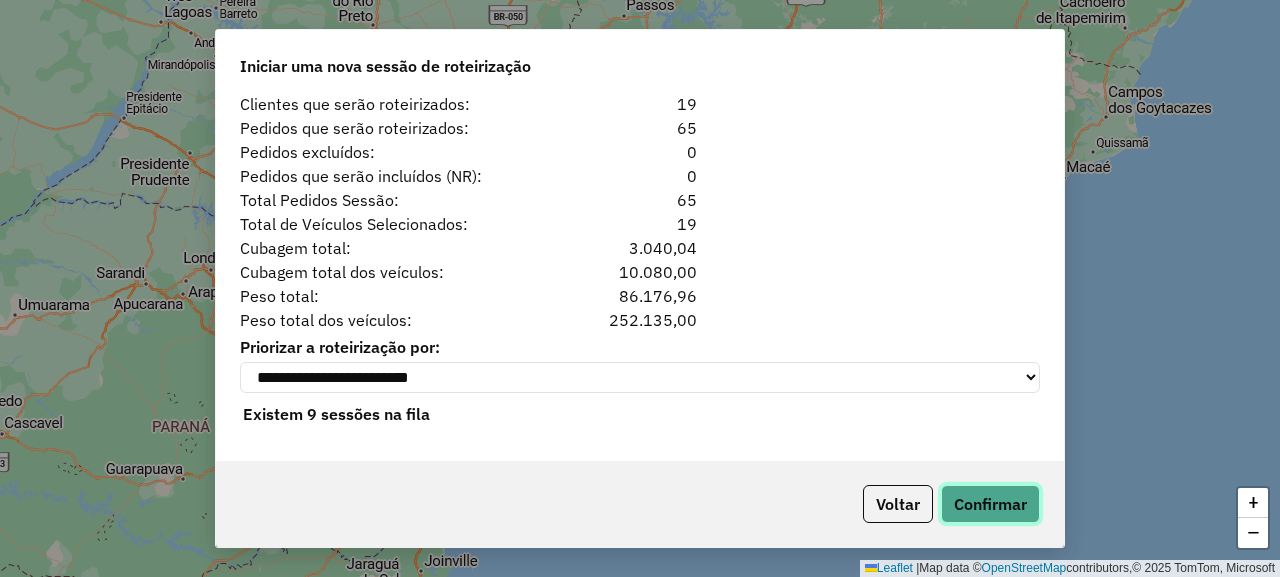 click on "Confirmar" 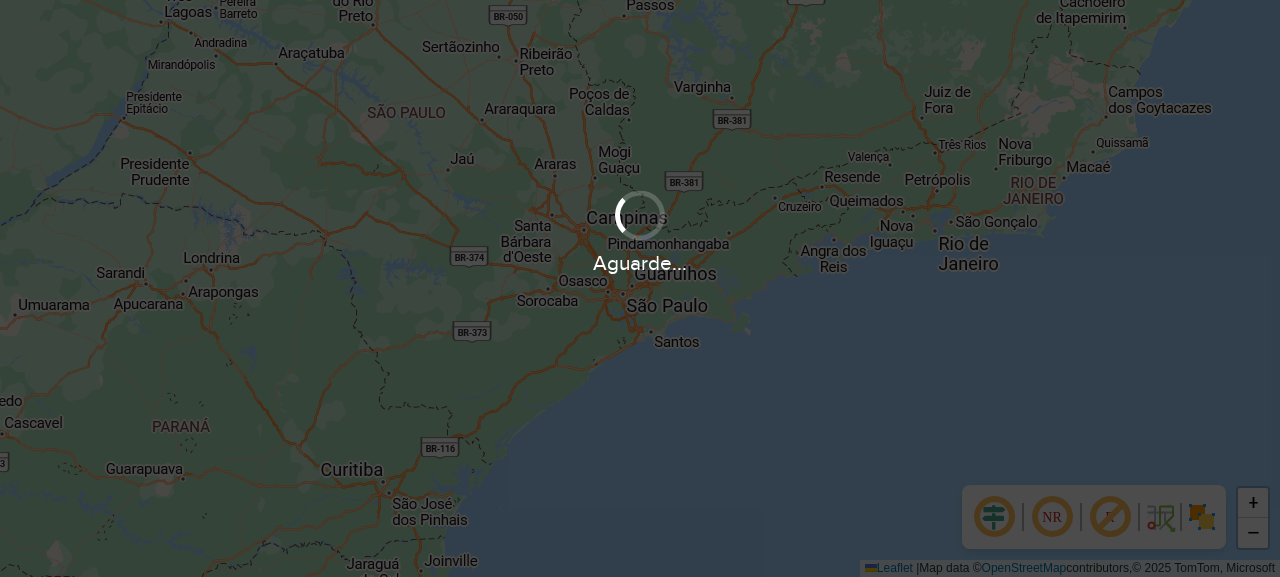 scroll, scrollTop: 0, scrollLeft: 0, axis: both 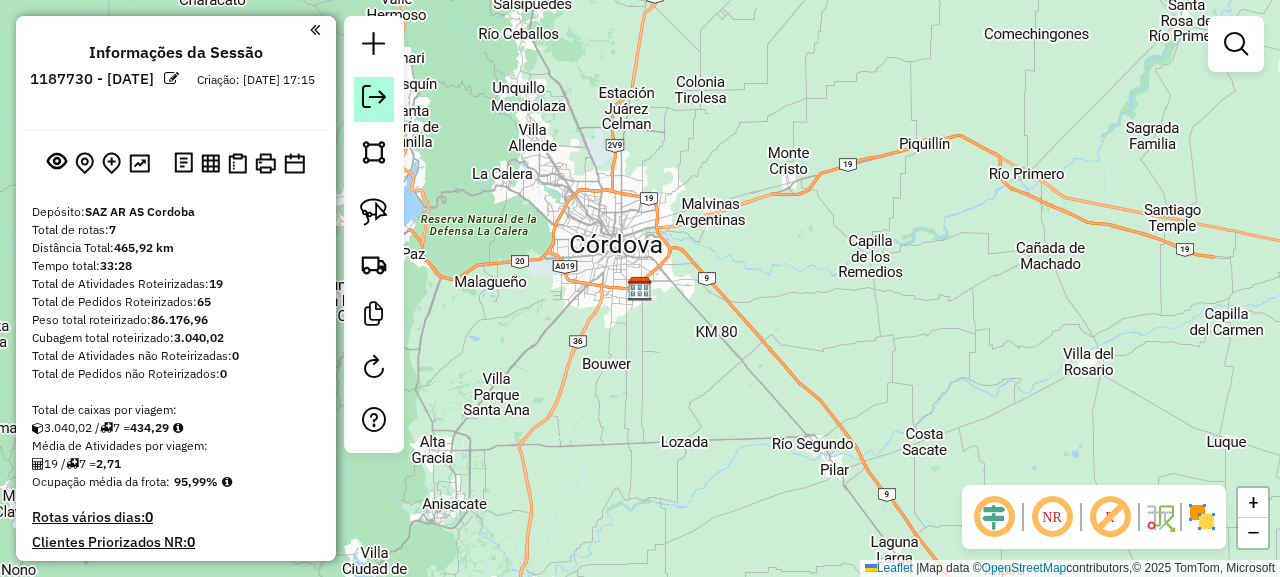 click 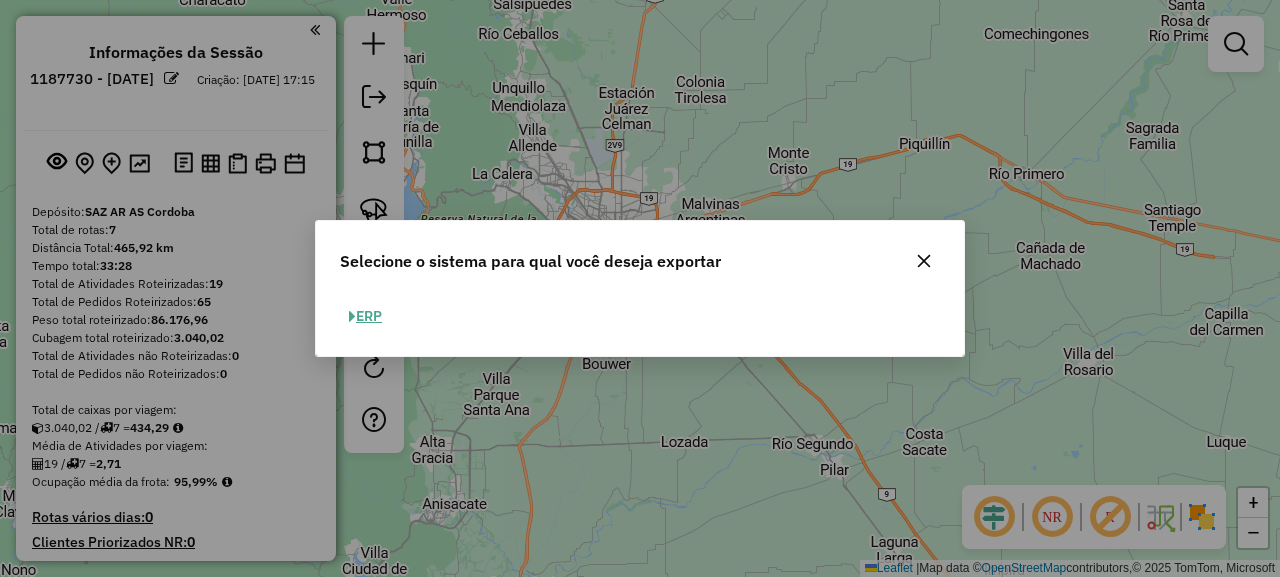 click on "ERP" 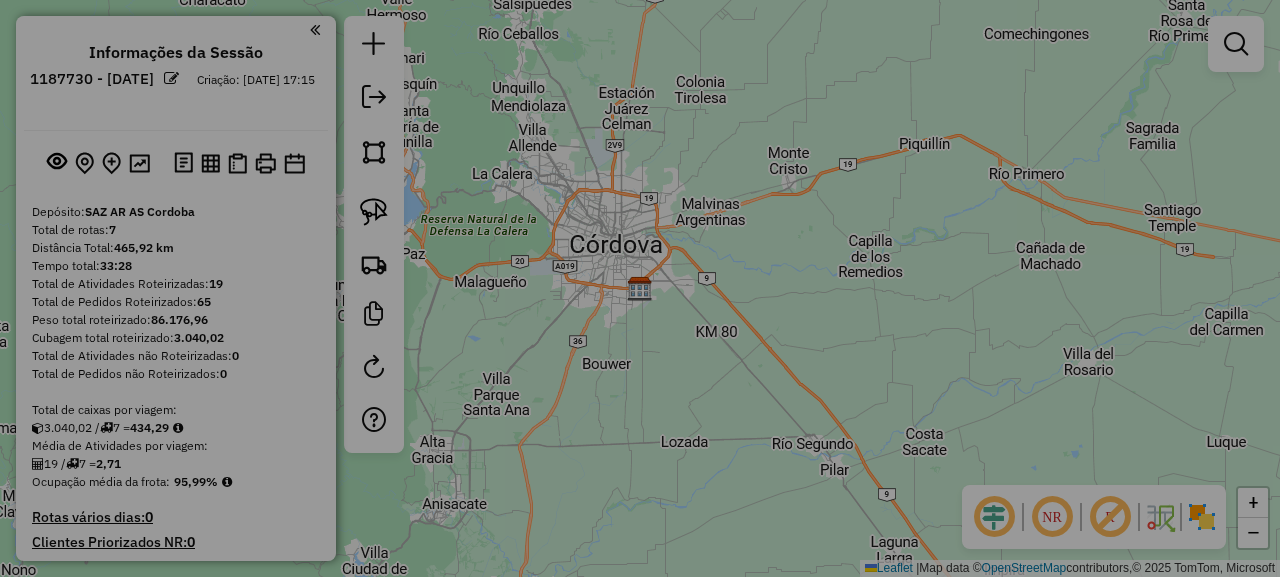 select on "*********" 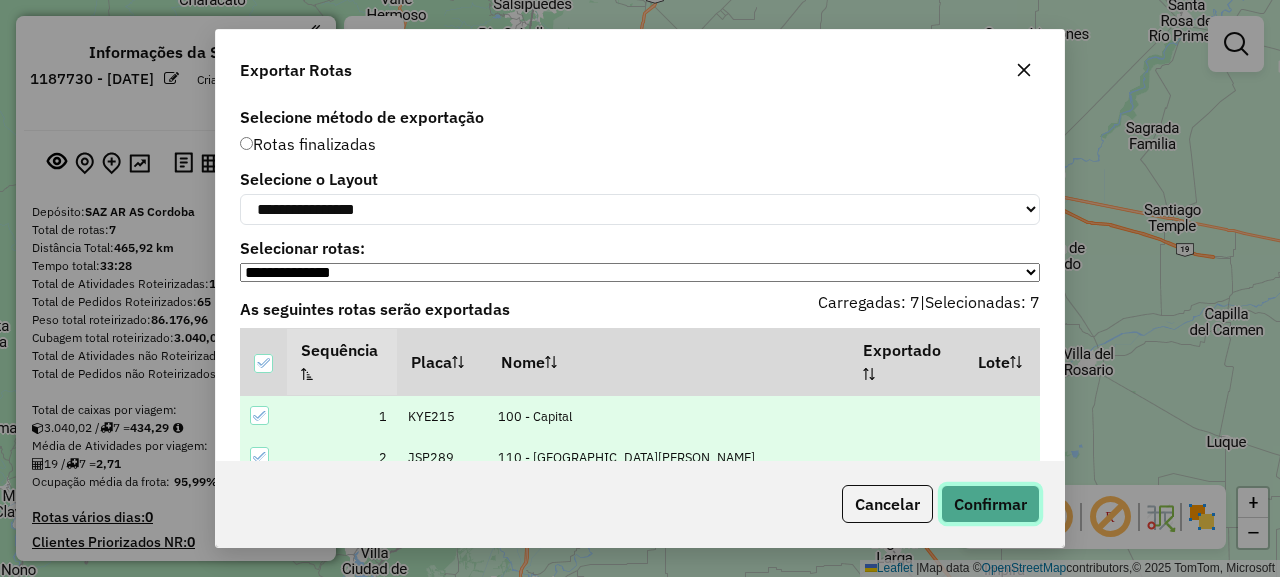 click on "Confirmar" 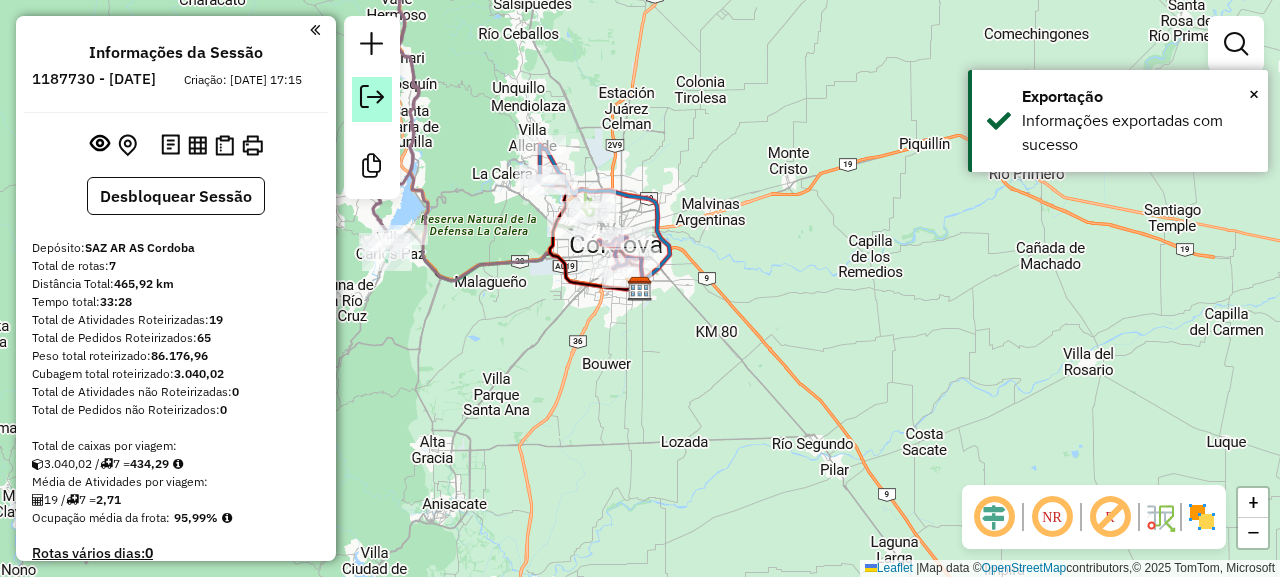 click 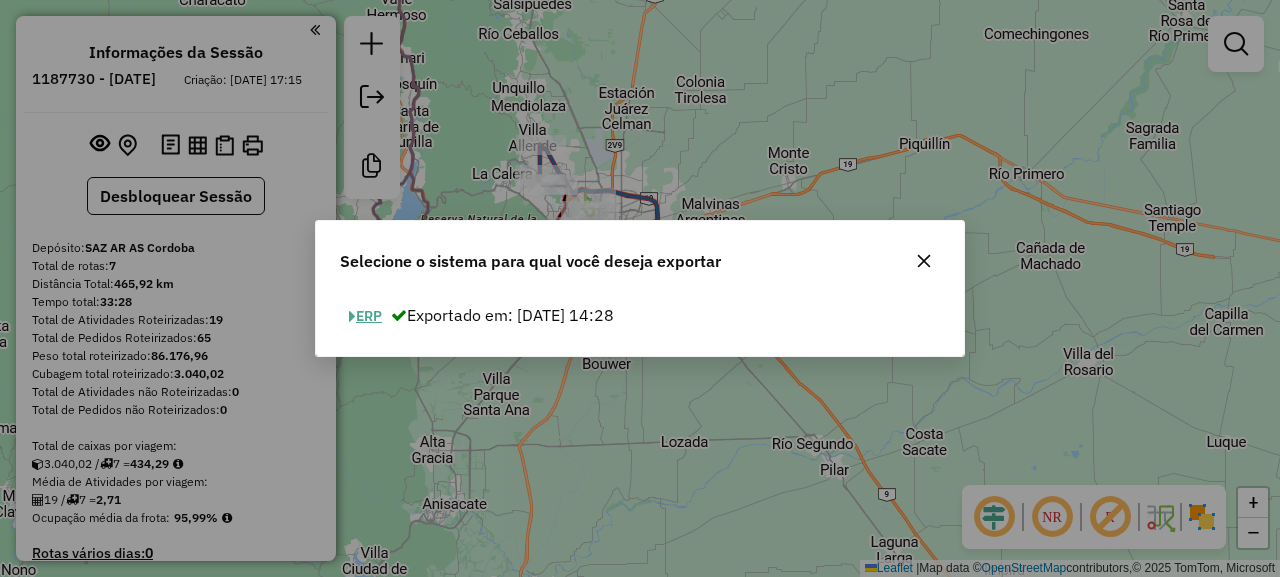 click on "ERP" 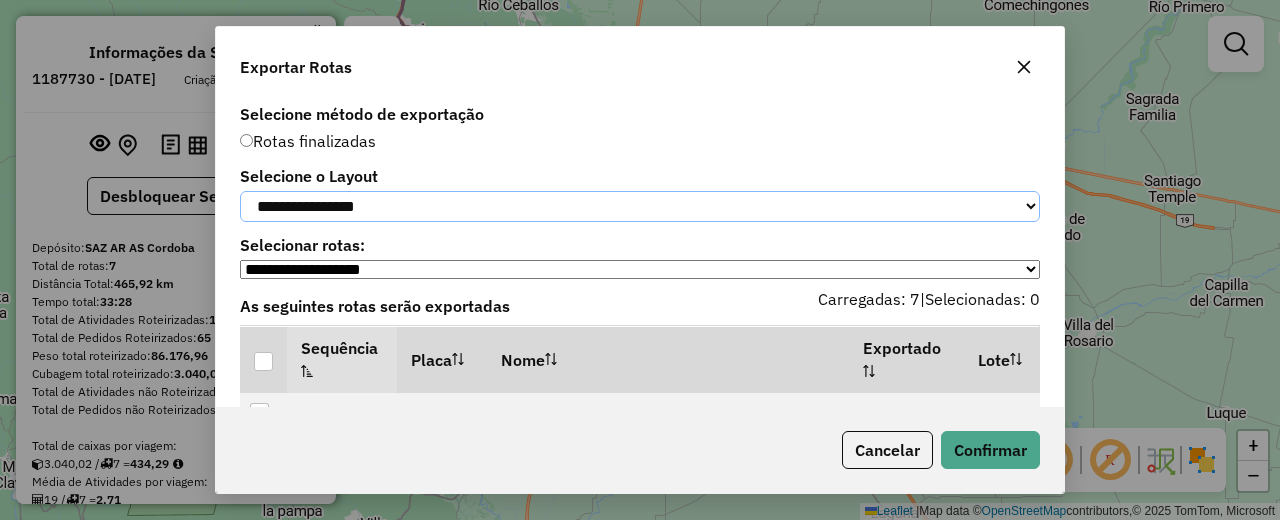 click on "**********" 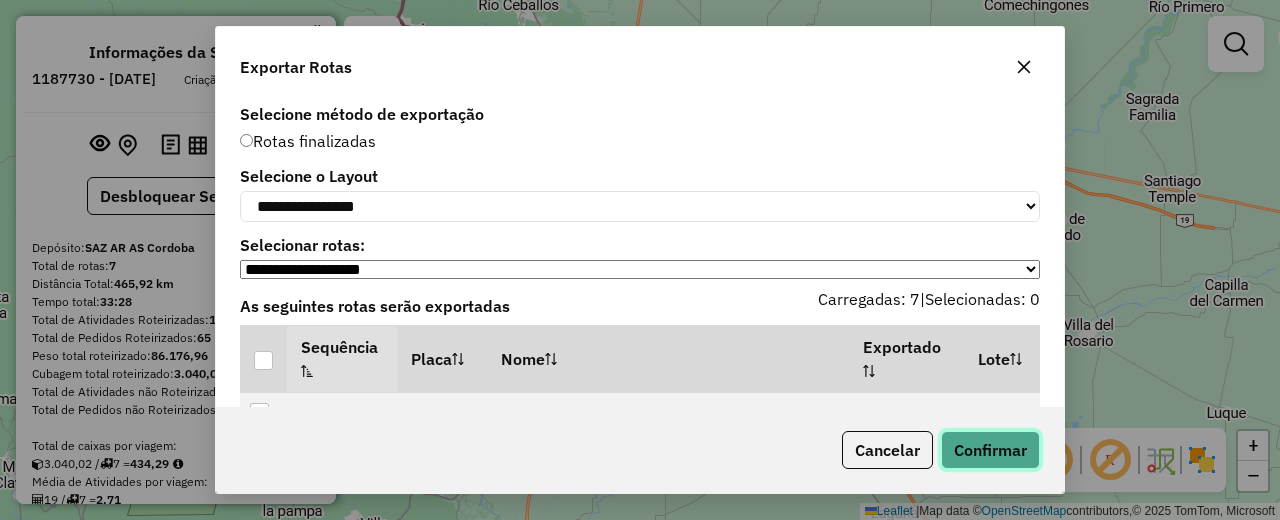 click on "Confirmar" 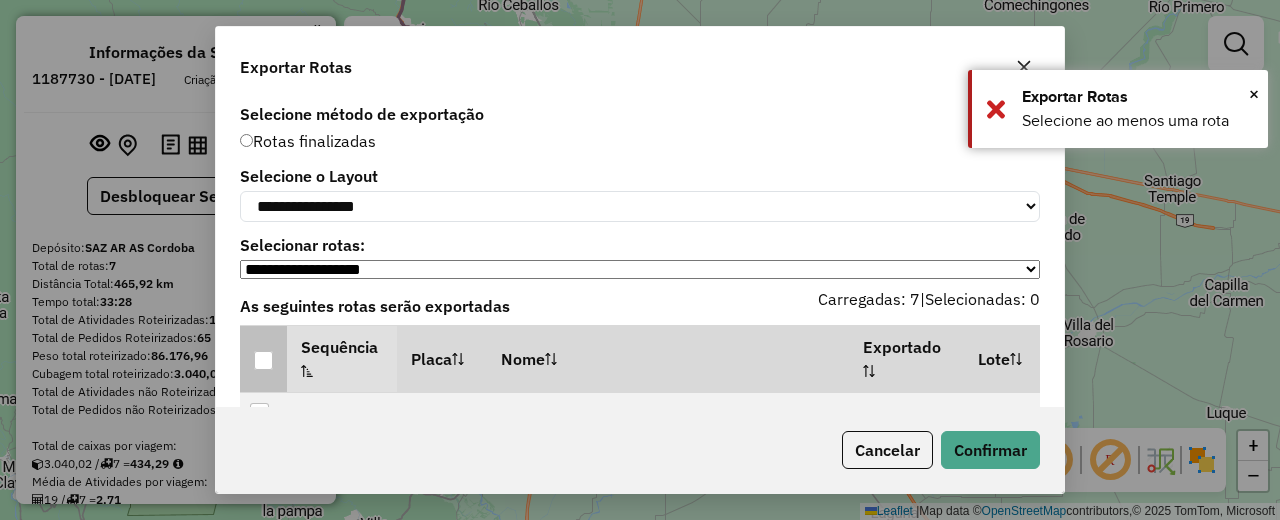 click at bounding box center [263, 360] 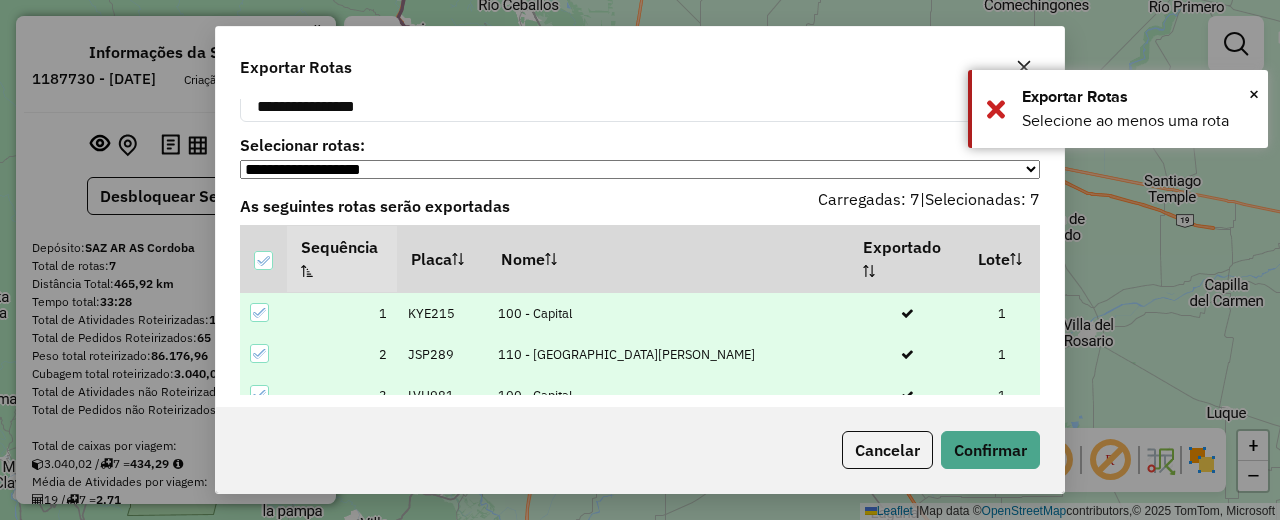 scroll, scrollTop: 136, scrollLeft: 0, axis: vertical 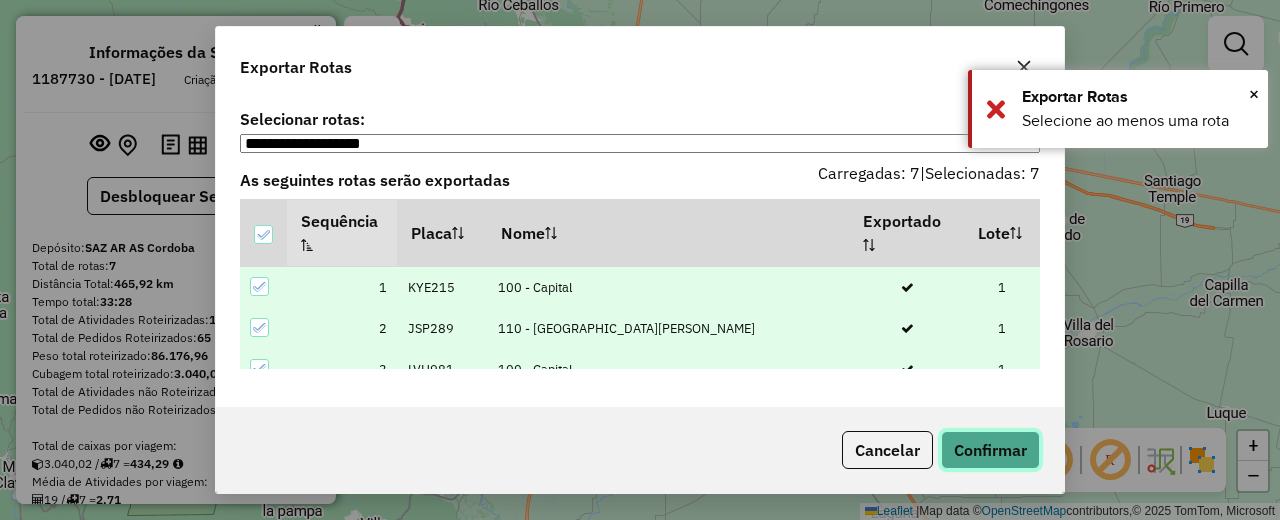 click on "Confirmar" 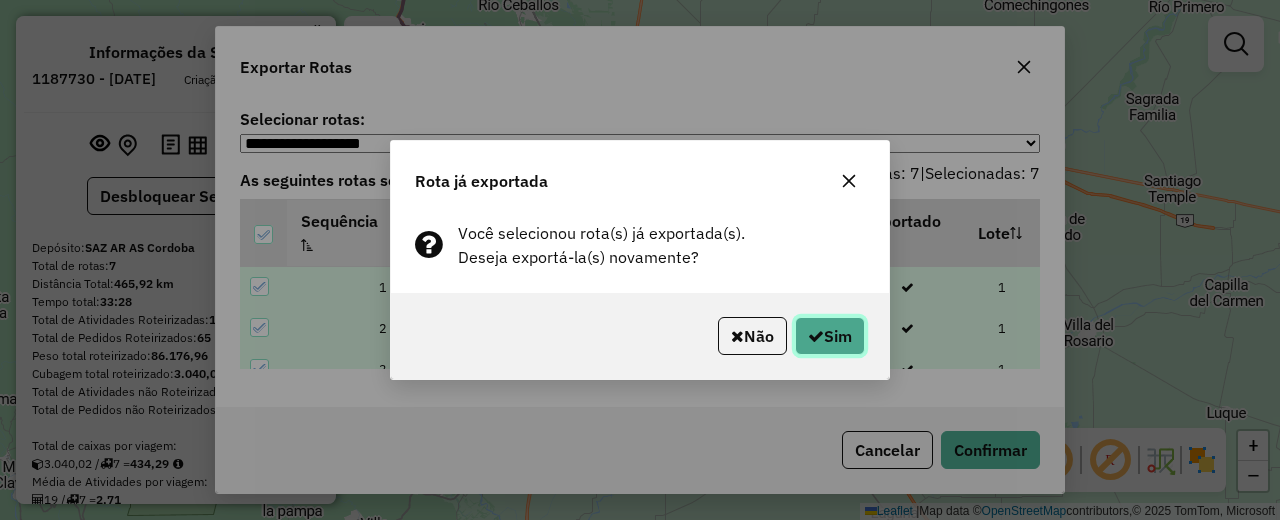click on "Sim" 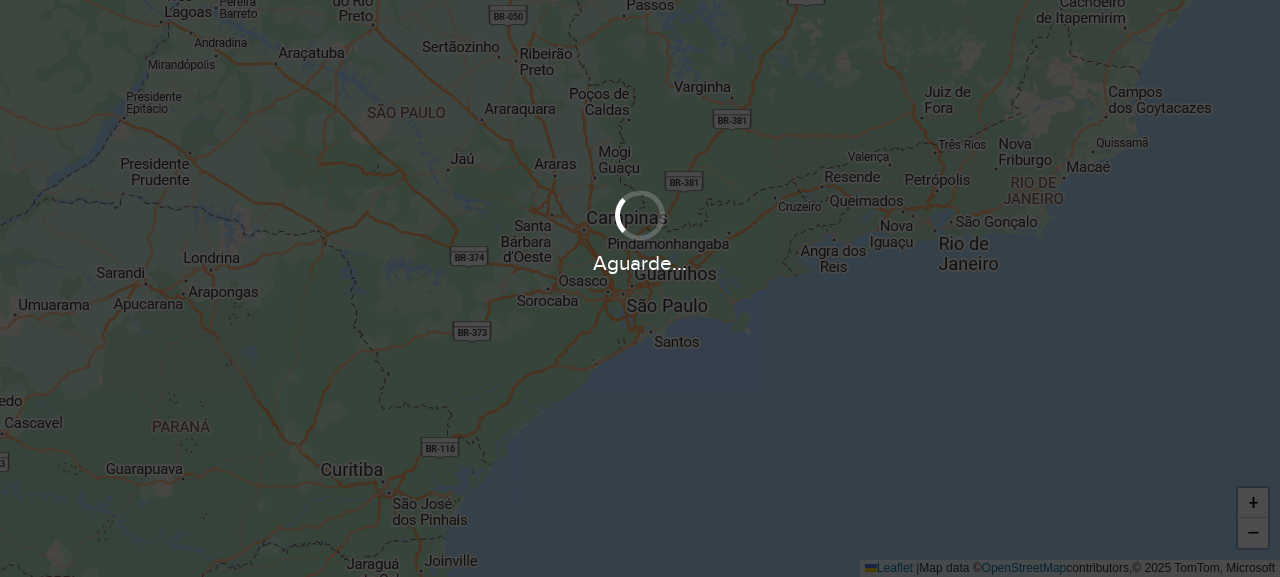 scroll, scrollTop: 0, scrollLeft: 0, axis: both 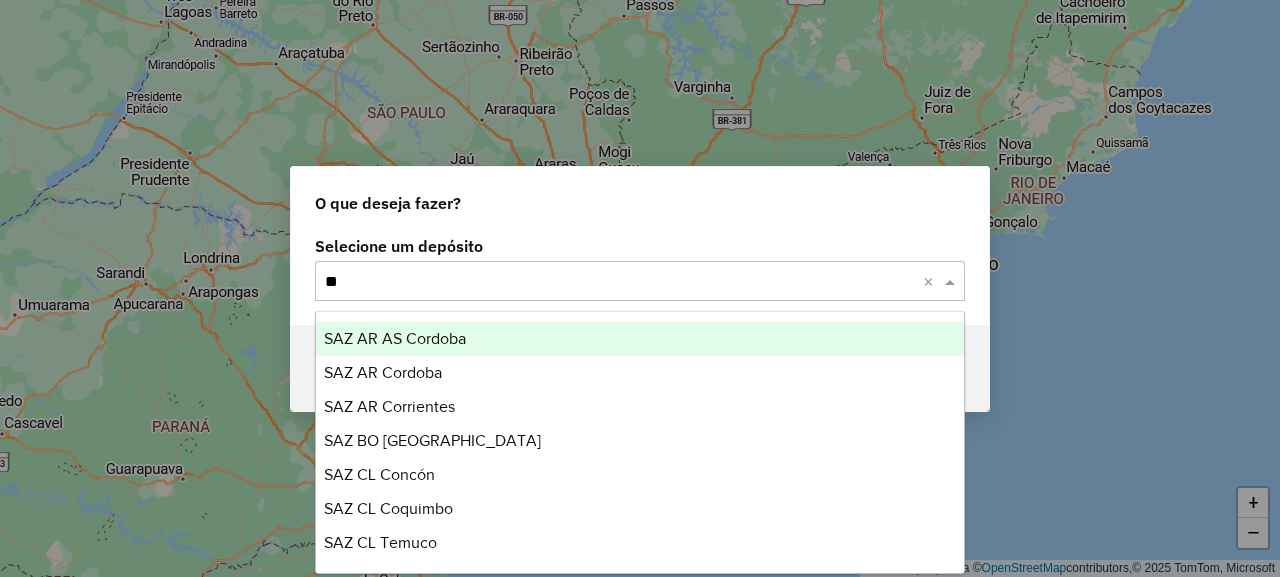 type on "***" 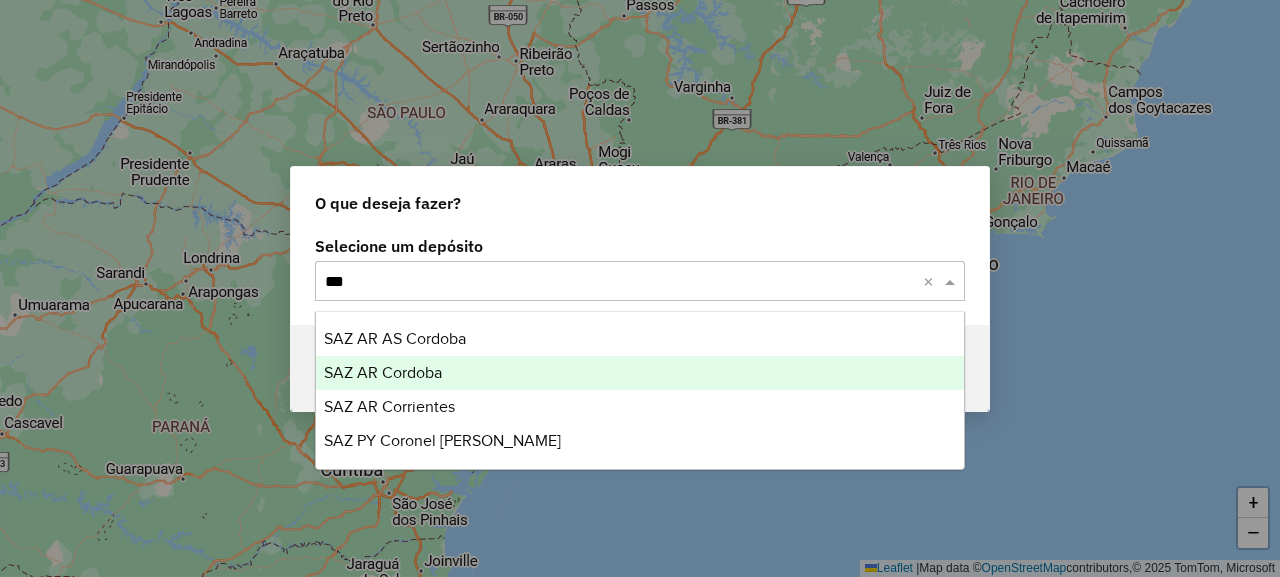 click on "SAZ AR Cordoba" at bounding box center (383, 372) 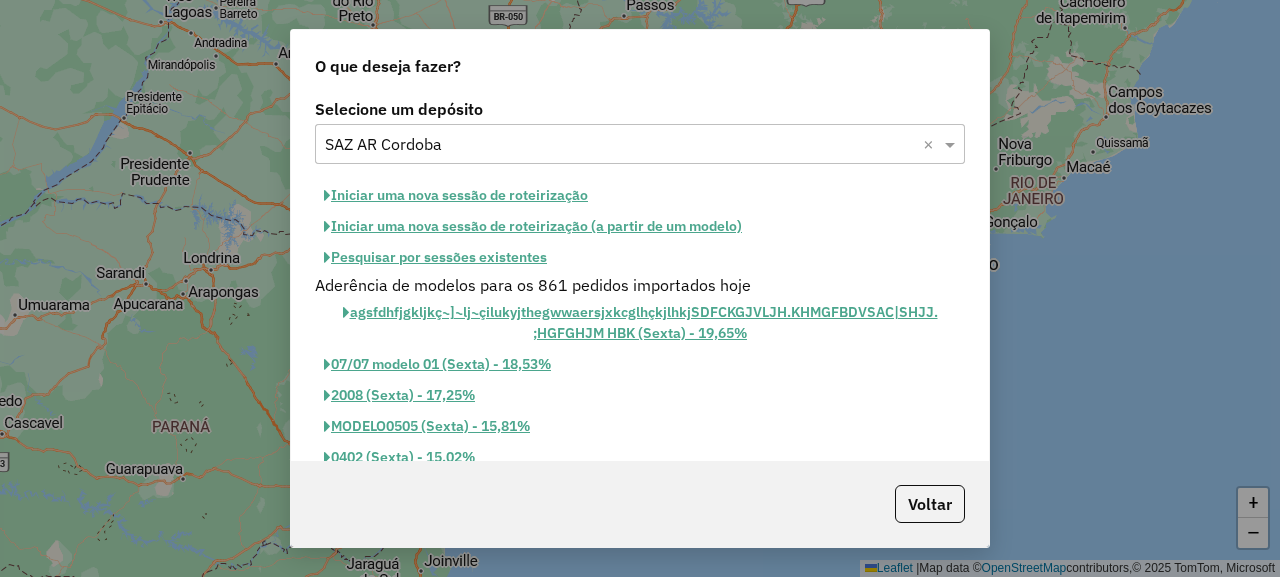 click on "Iniciar uma nova sessão de roteirização" 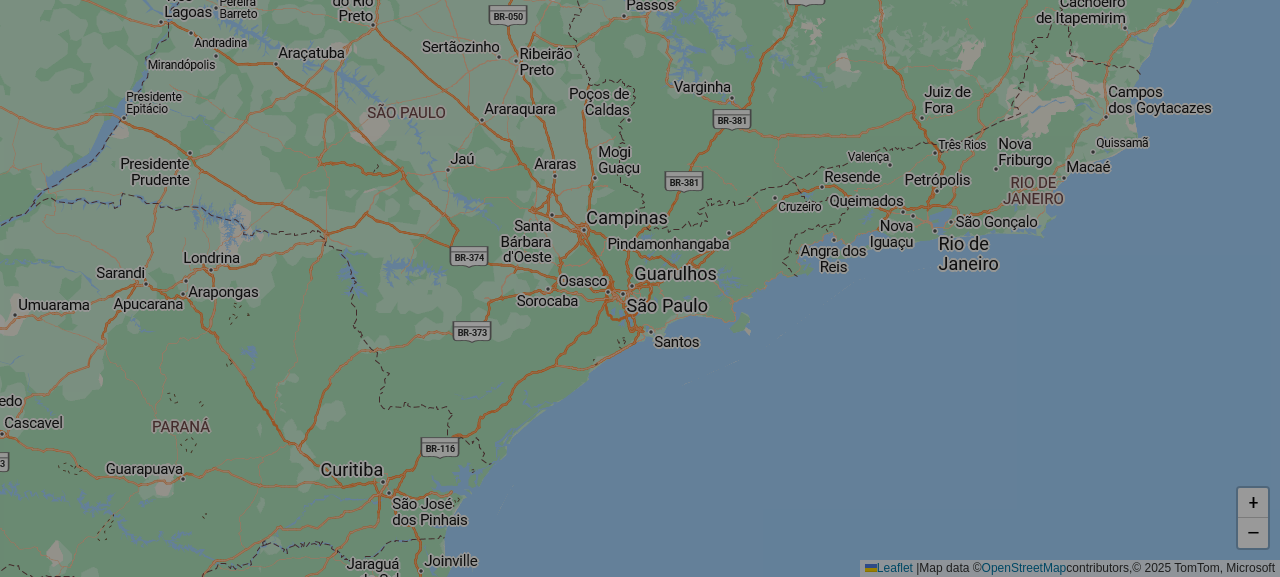 select on "*" 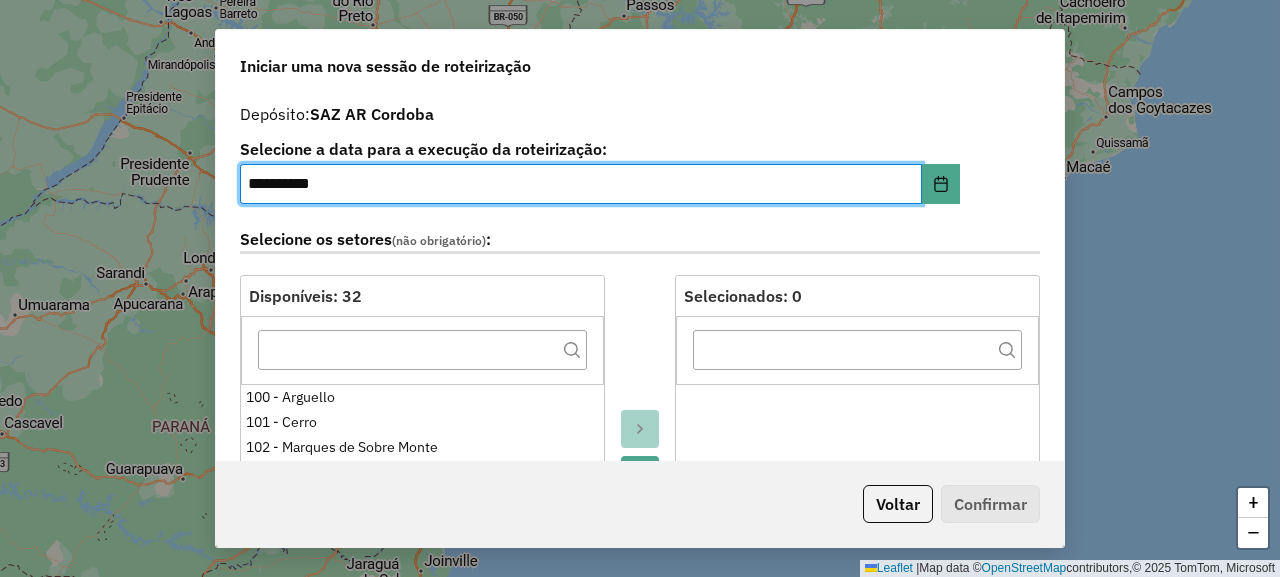 scroll, scrollTop: 500, scrollLeft: 0, axis: vertical 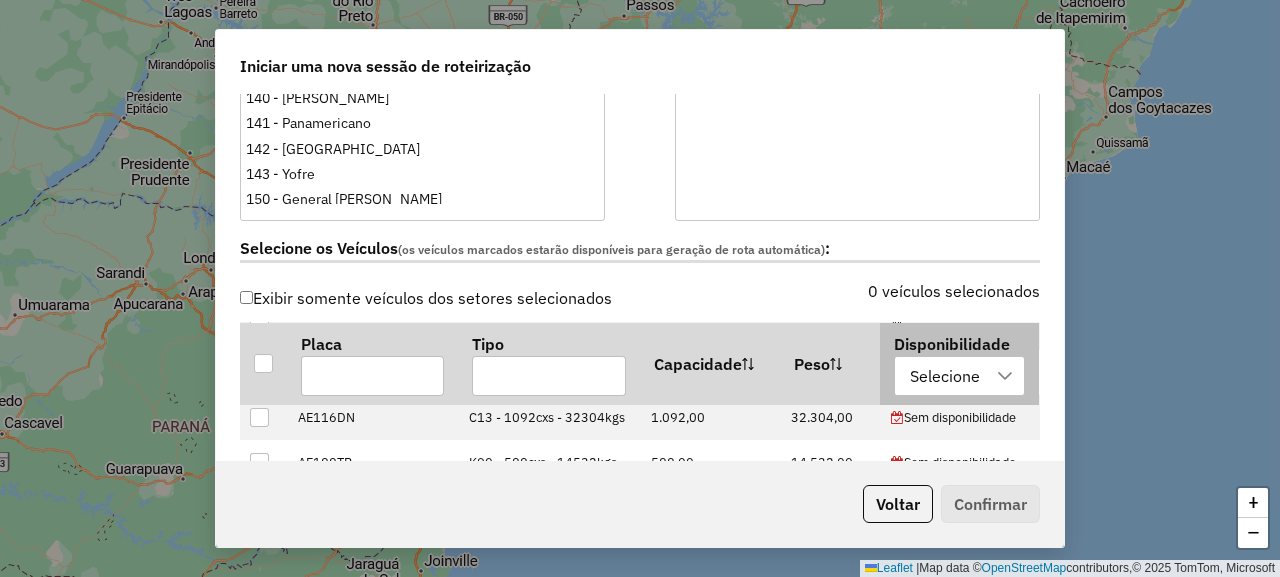 click on "Selecione" at bounding box center [945, 375] 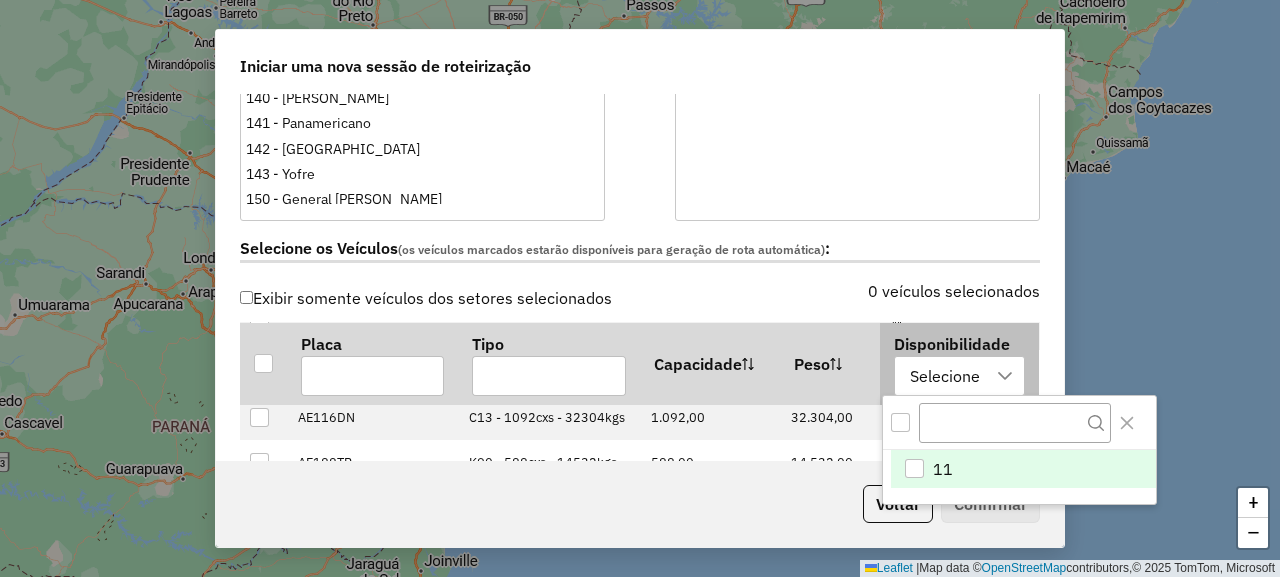scroll, scrollTop: 15, scrollLeft: 99, axis: both 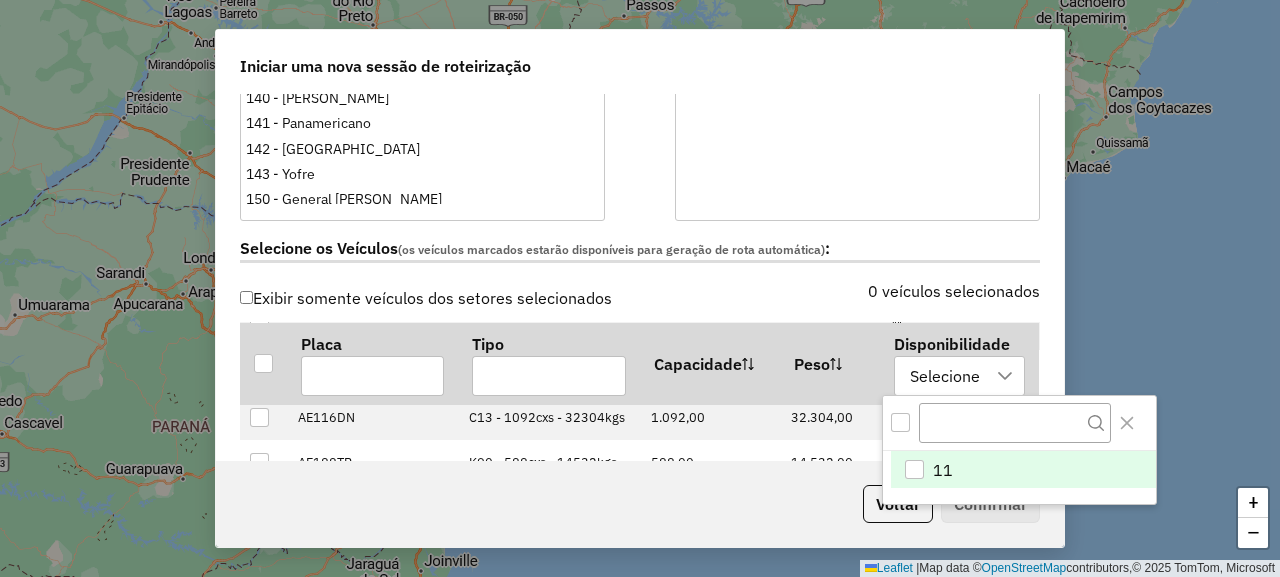 click at bounding box center [900, 422] 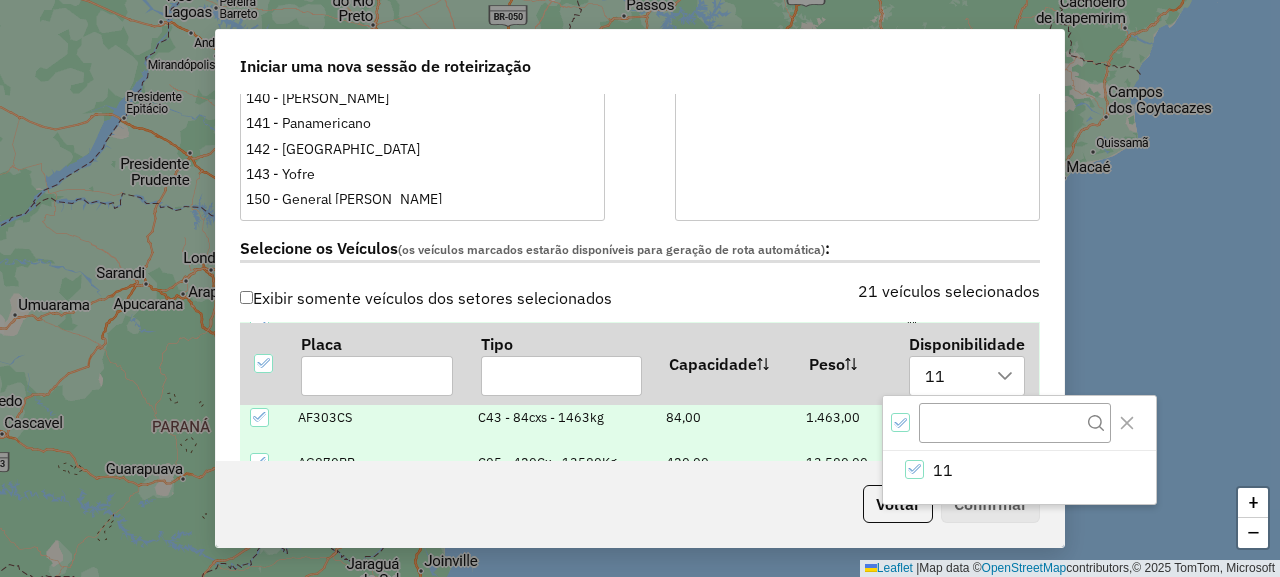 click on "Selecione os Veículos  (os veículos marcados estarão disponíveis para geração de rota automática) :" 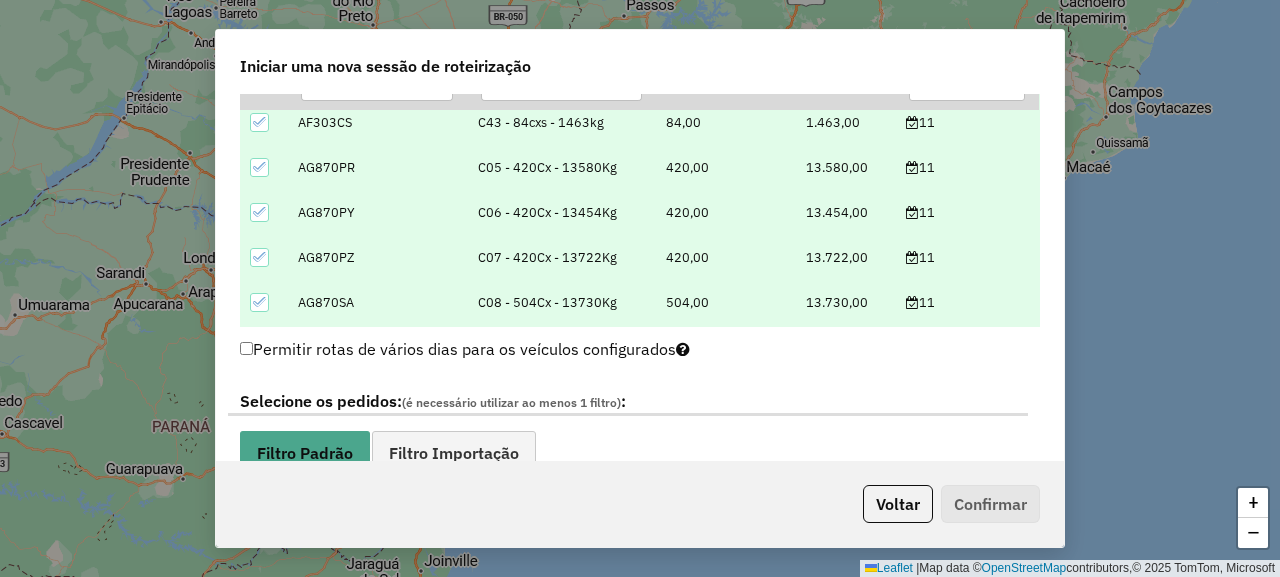 scroll, scrollTop: 1000, scrollLeft: 0, axis: vertical 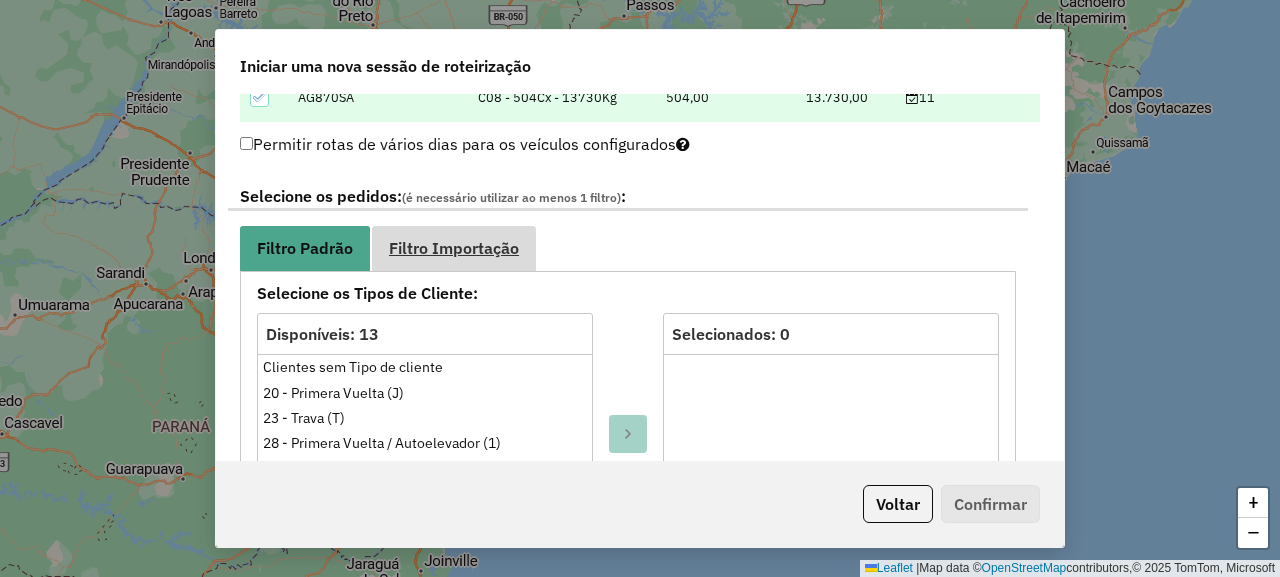 click on "Filtro Importação" at bounding box center (454, 248) 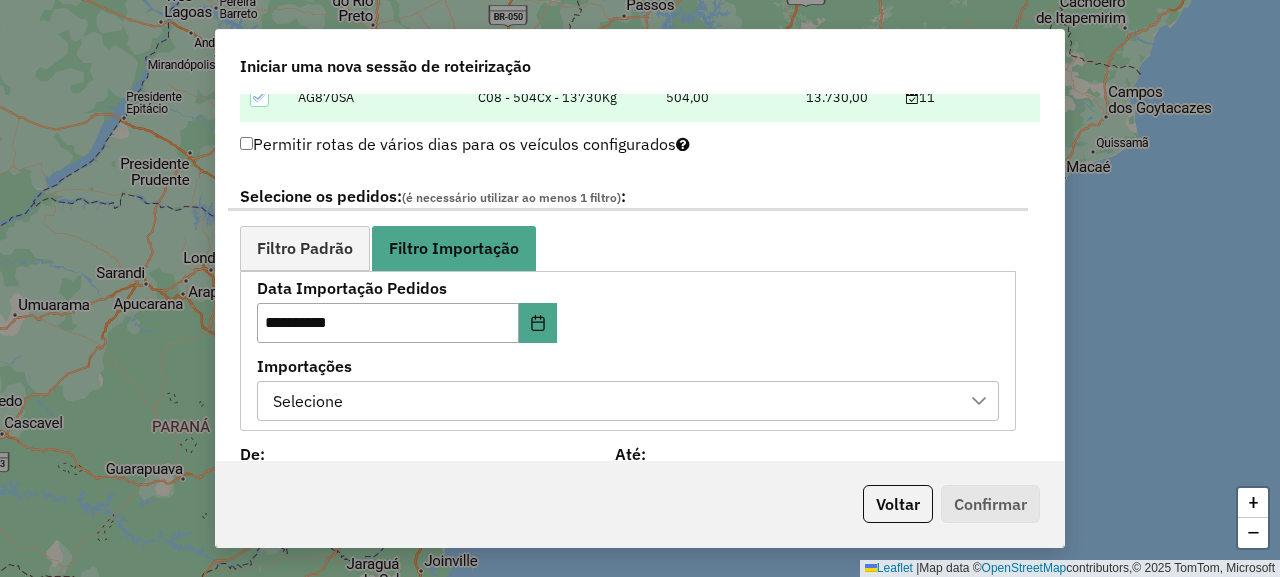 click on "Selecione" at bounding box center [613, 401] 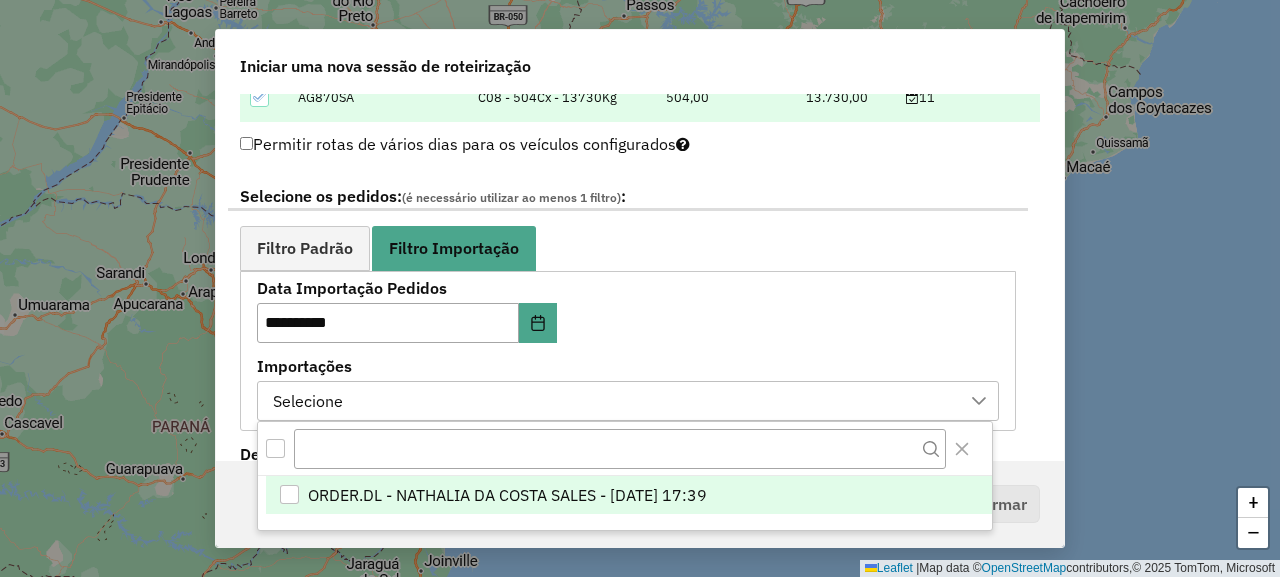 click on "ORDER.DL - NATHALIA DA COSTA SALES - 10/07/2025 17:39" at bounding box center (507, 495) 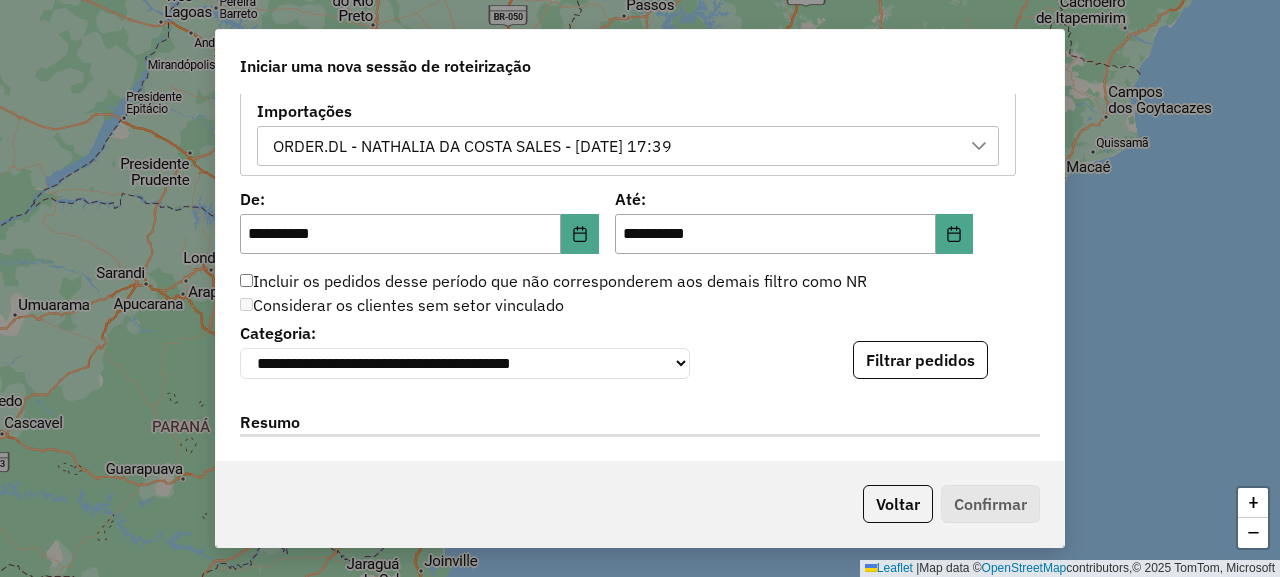 scroll, scrollTop: 1300, scrollLeft: 0, axis: vertical 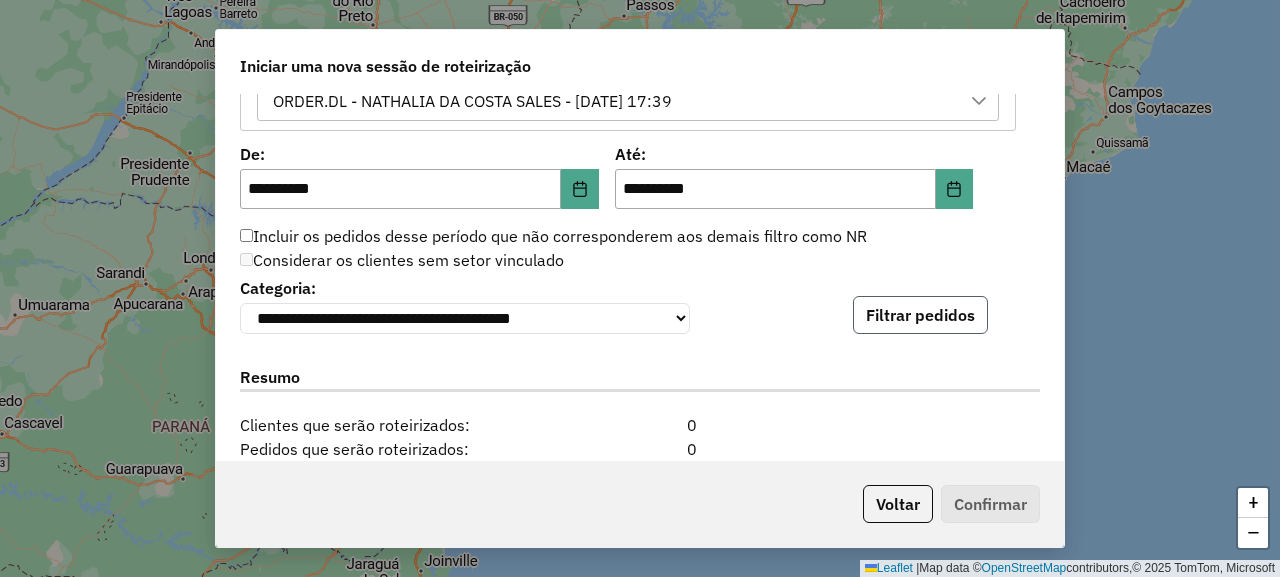 click on "Filtrar pedidos" 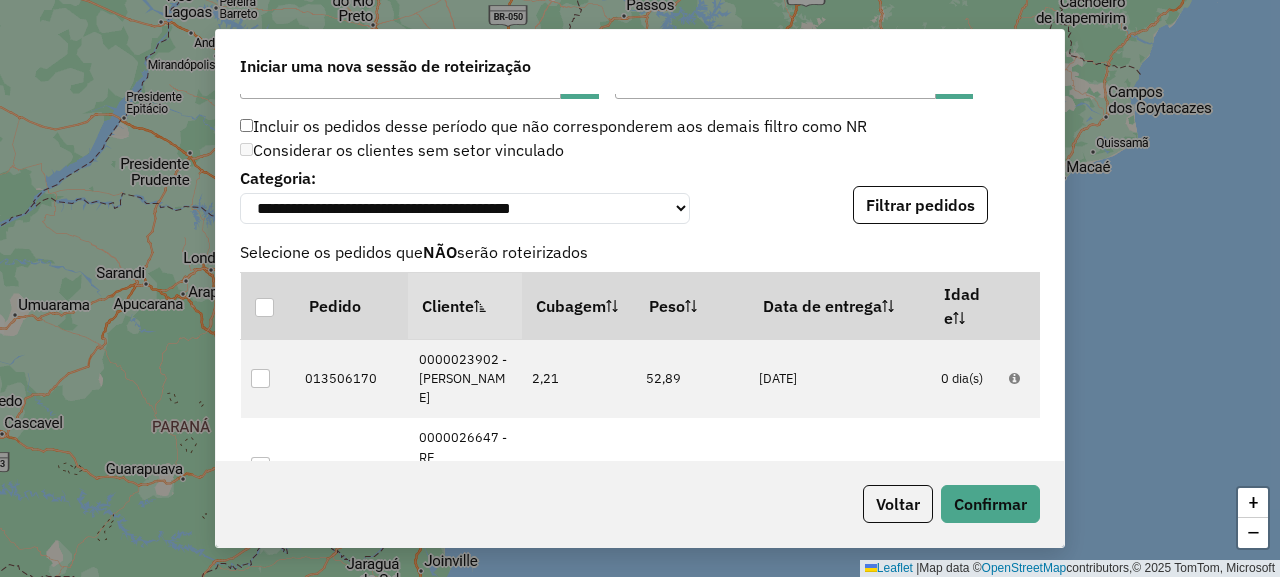 scroll, scrollTop: 1400, scrollLeft: 0, axis: vertical 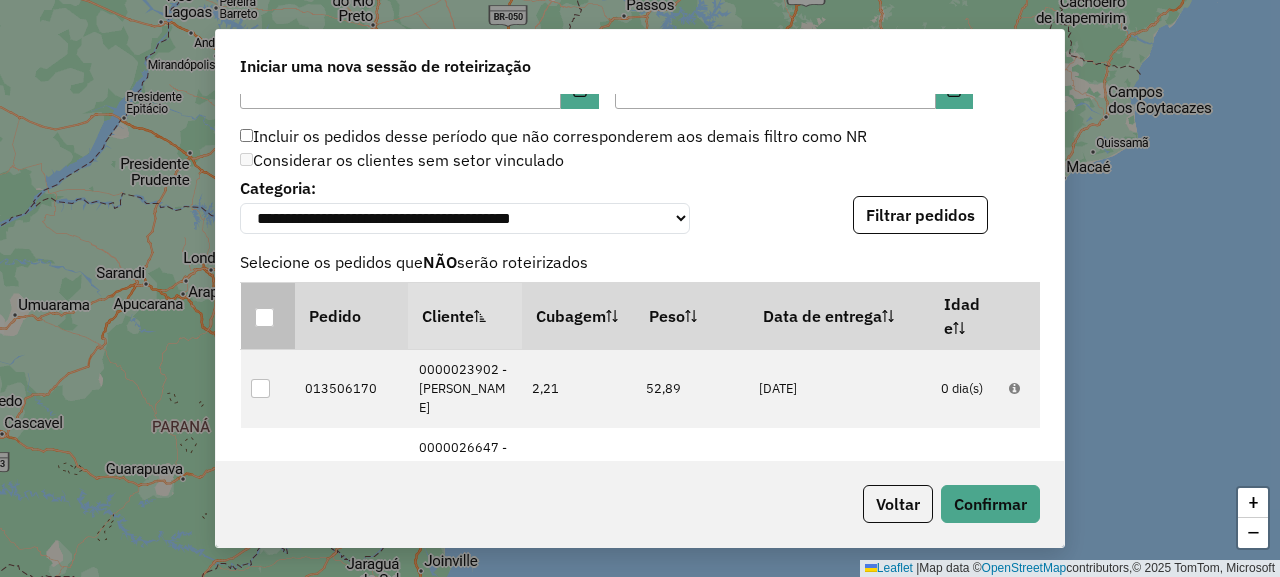 click at bounding box center (264, 317) 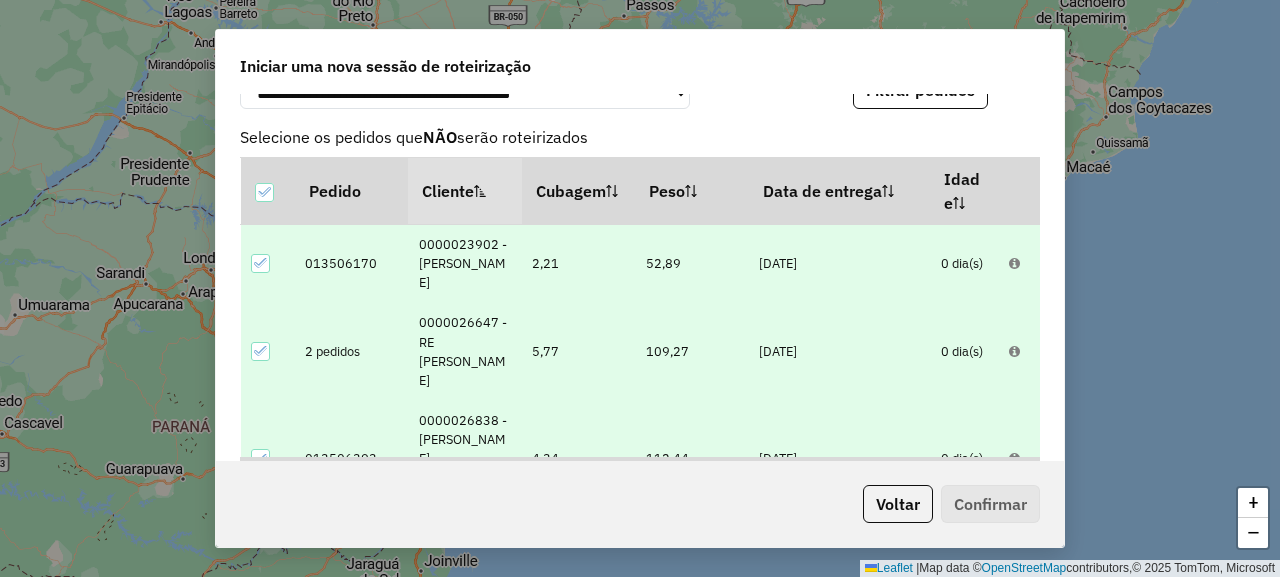 scroll, scrollTop: 1500, scrollLeft: 0, axis: vertical 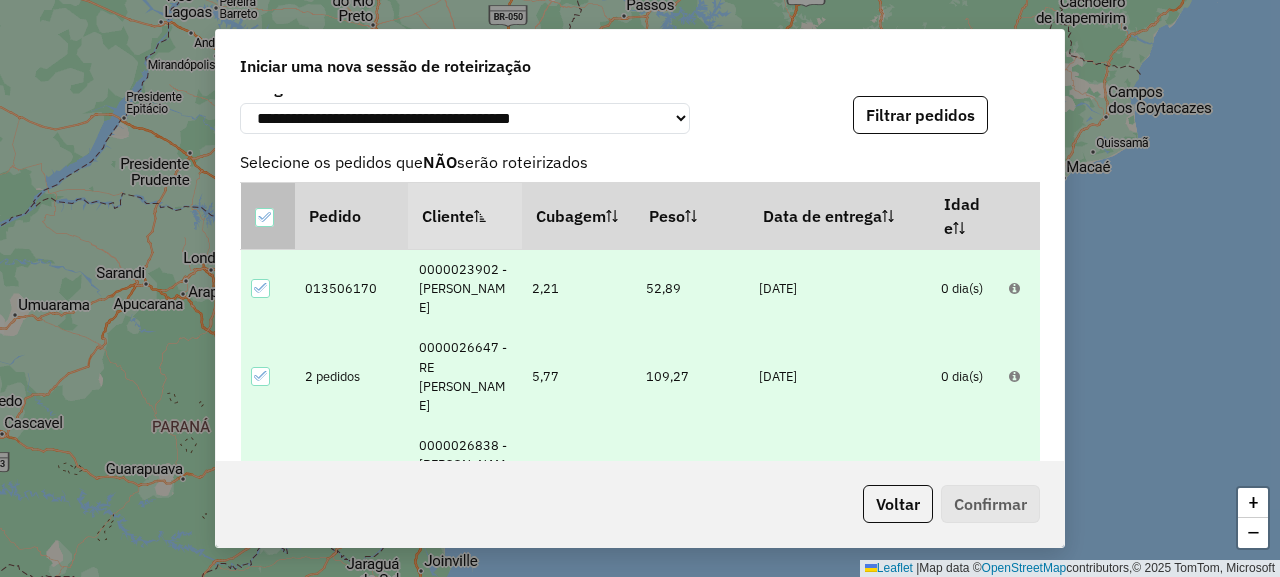 click 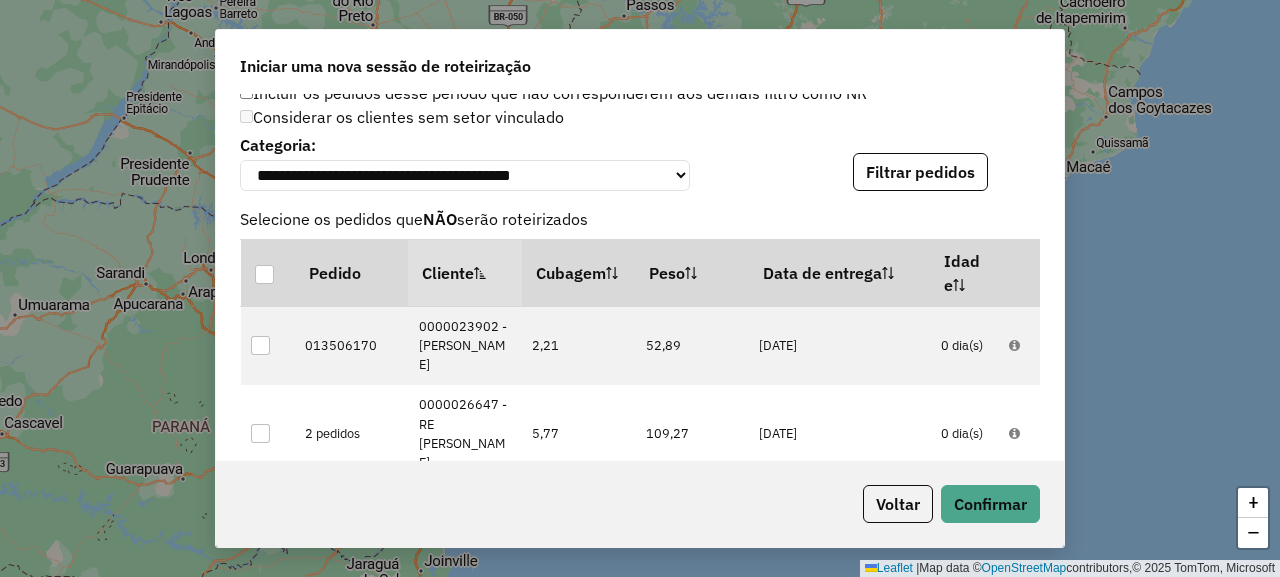 scroll, scrollTop: 1400, scrollLeft: 0, axis: vertical 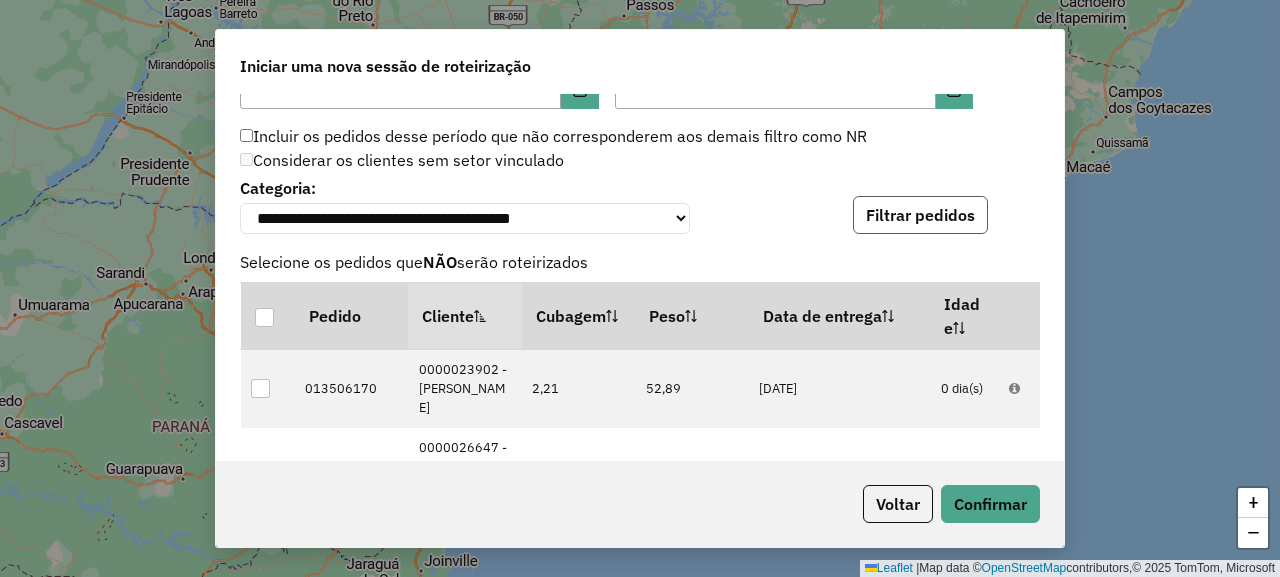 click on "Filtrar pedidos" 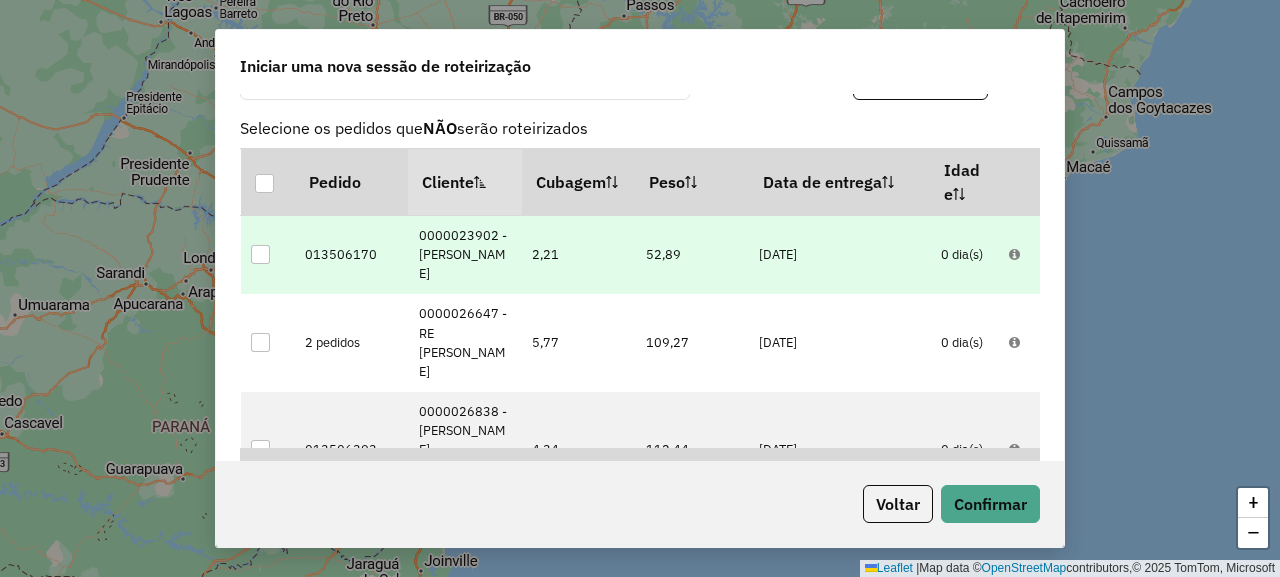 scroll, scrollTop: 1500, scrollLeft: 0, axis: vertical 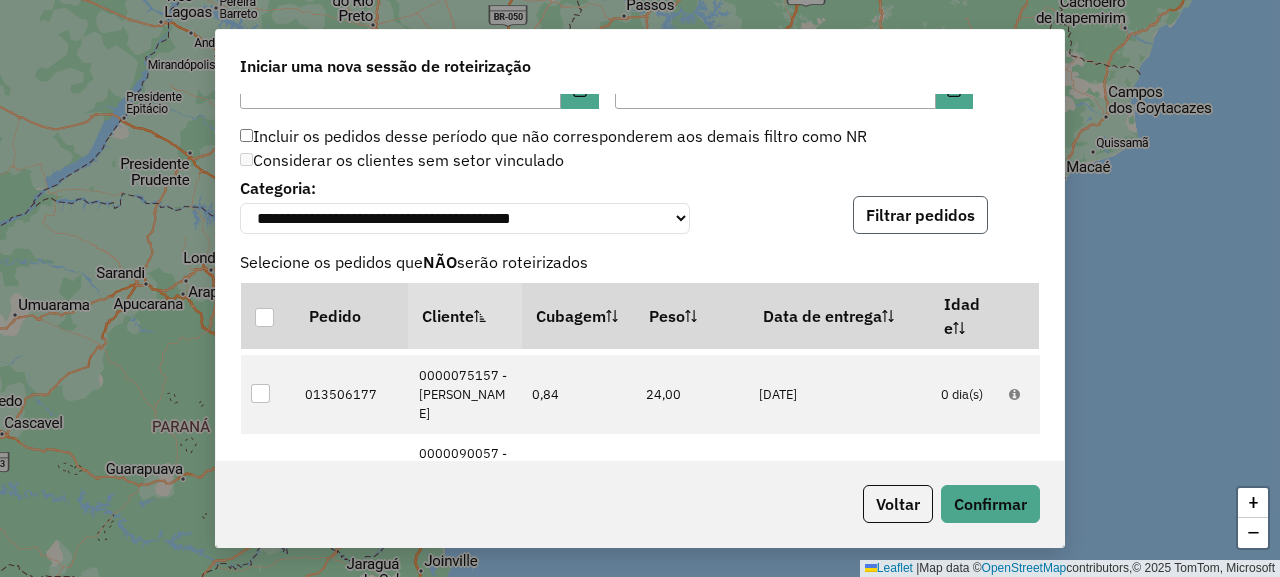 click on "Filtrar pedidos" 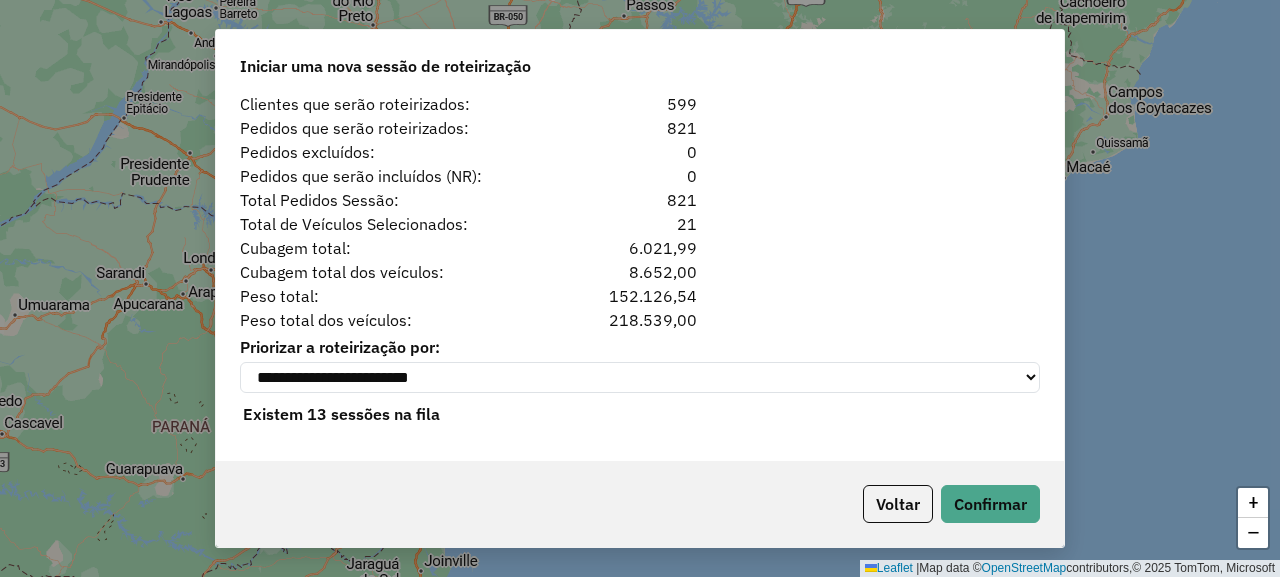 scroll, scrollTop: 2043, scrollLeft: 0, axis: vertical 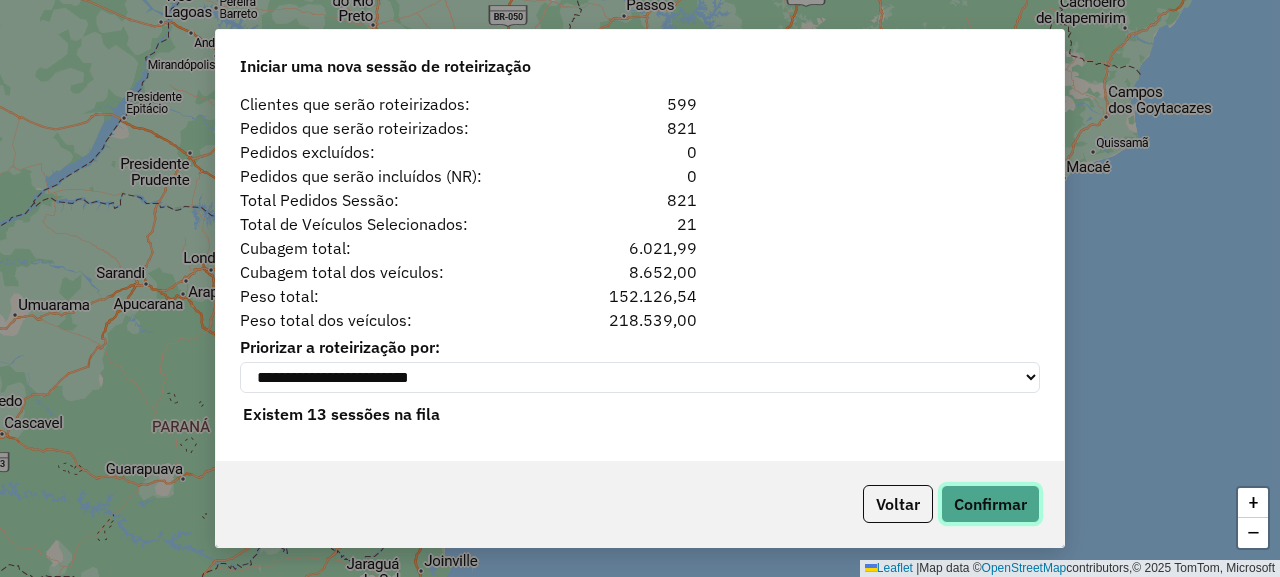 click on "Confirmar" 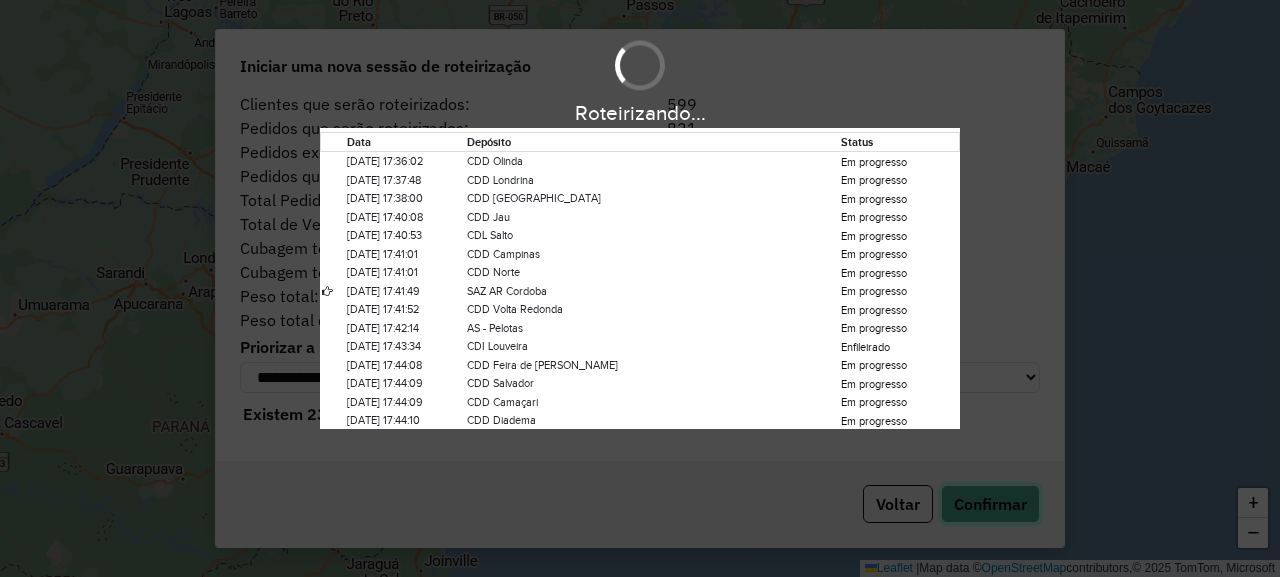 type 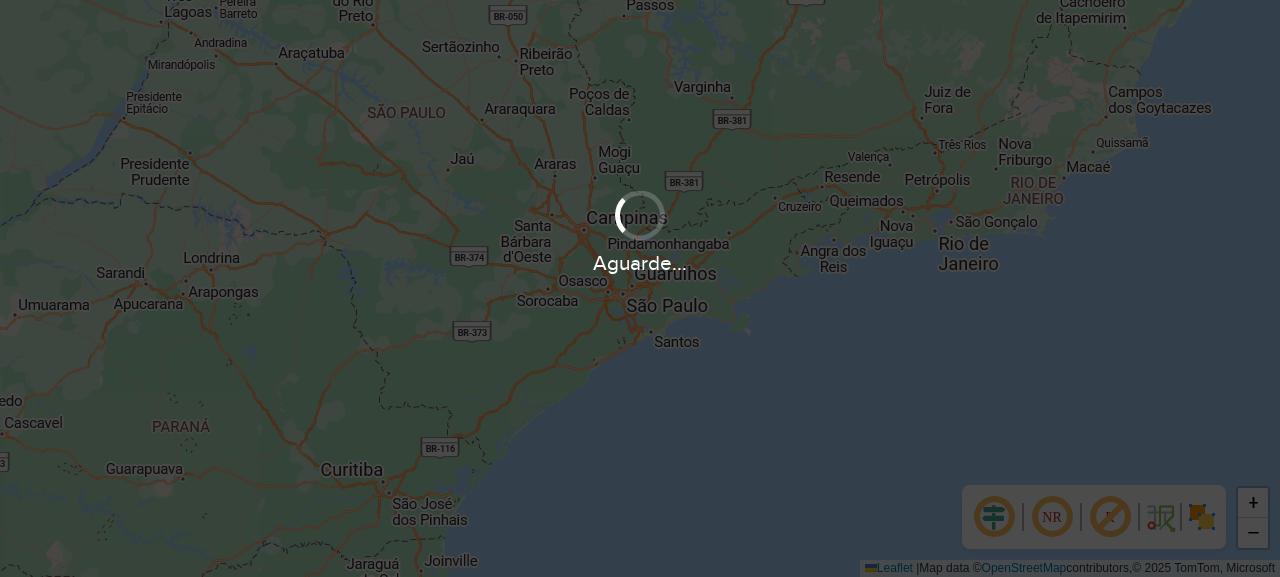 scroll, scrollTop: 0, scrollLeft: 0, axis: both 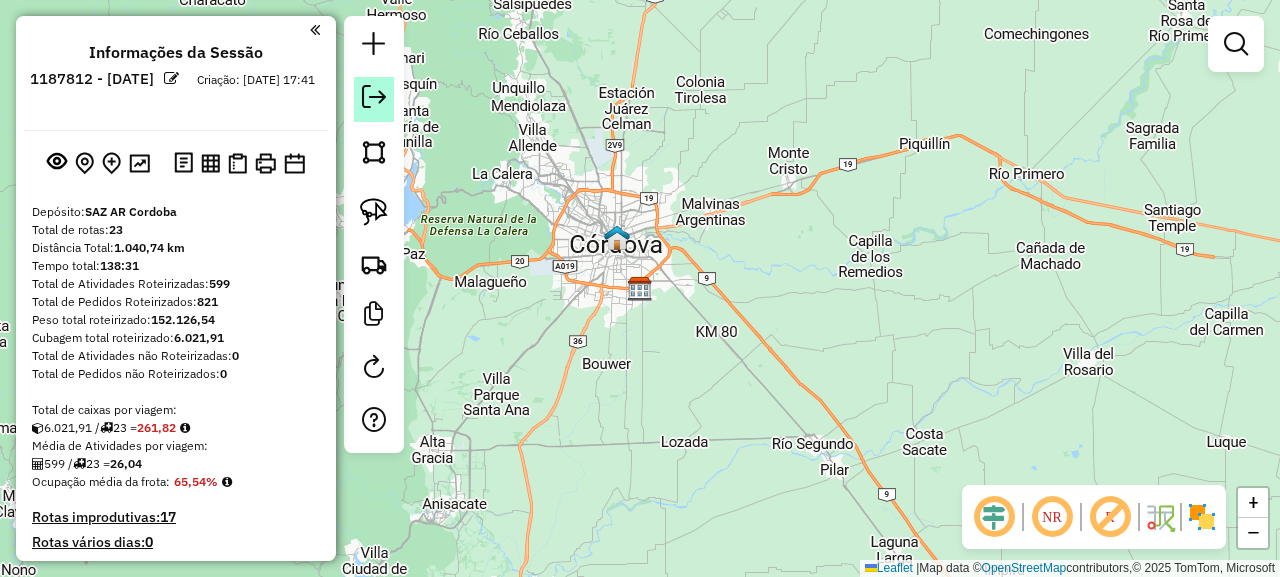 click 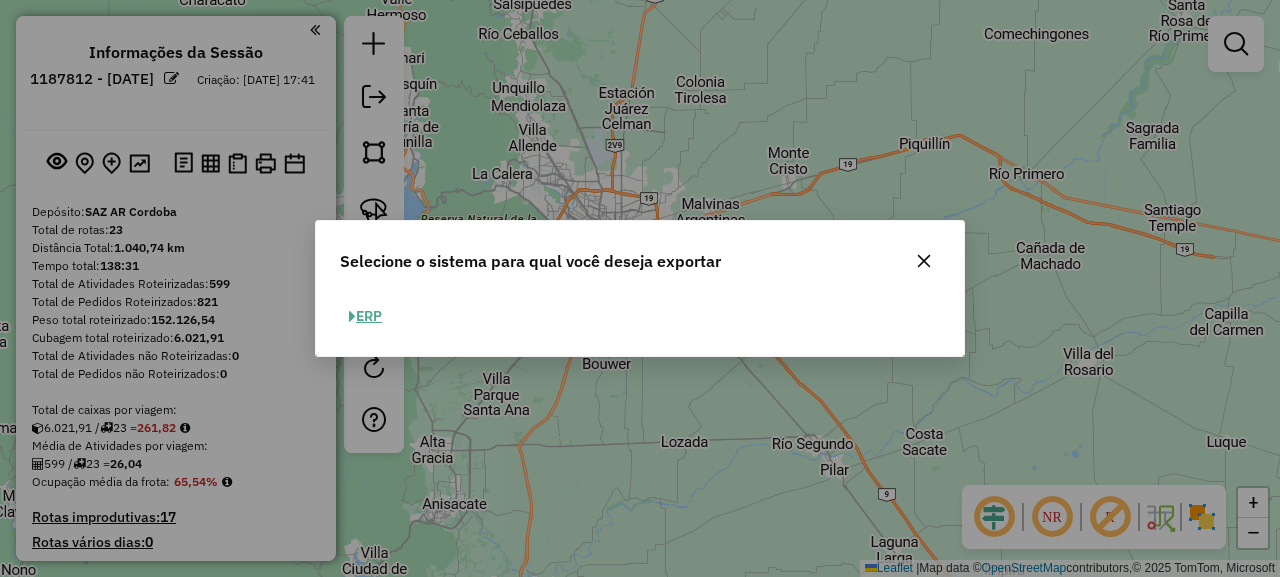 click on "ERP" 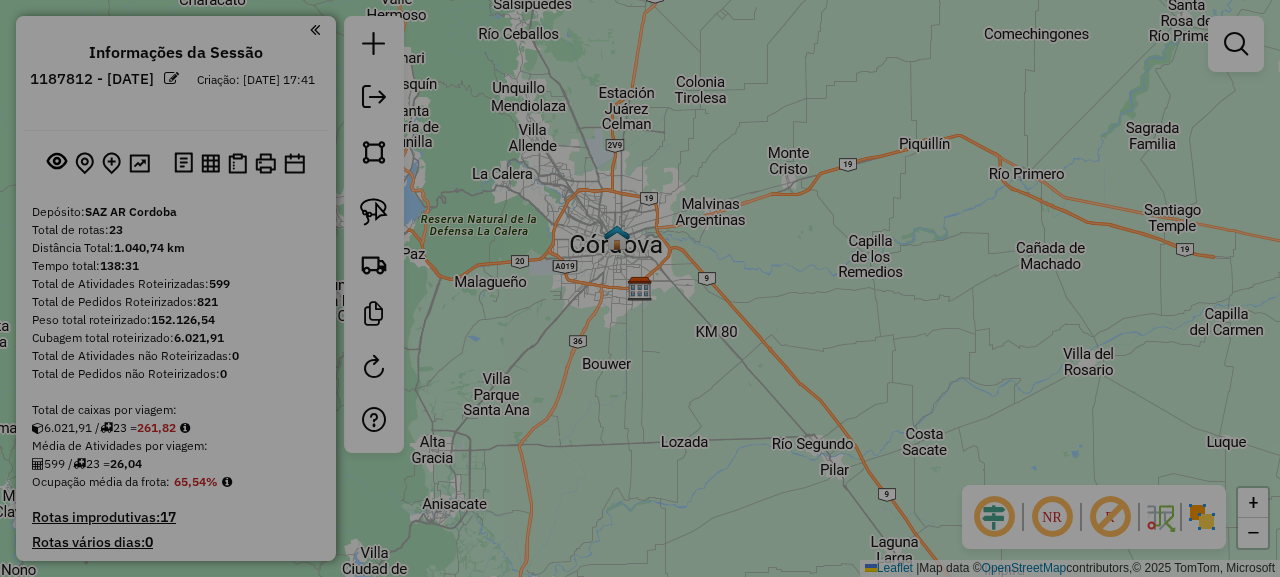 select on "*********" 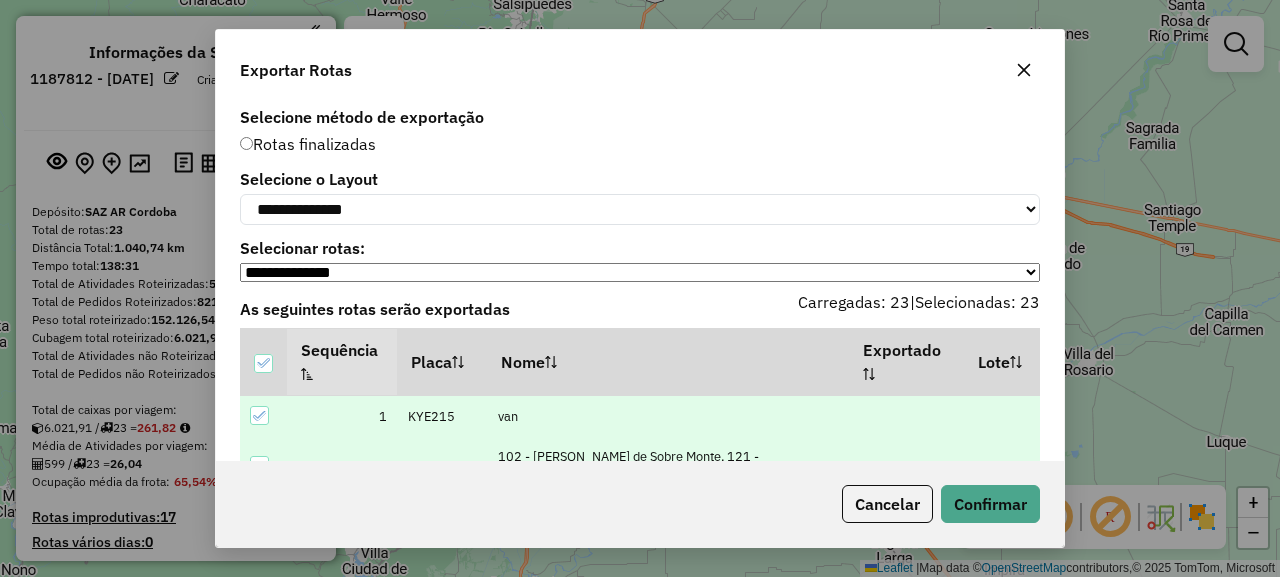 click on "**********" 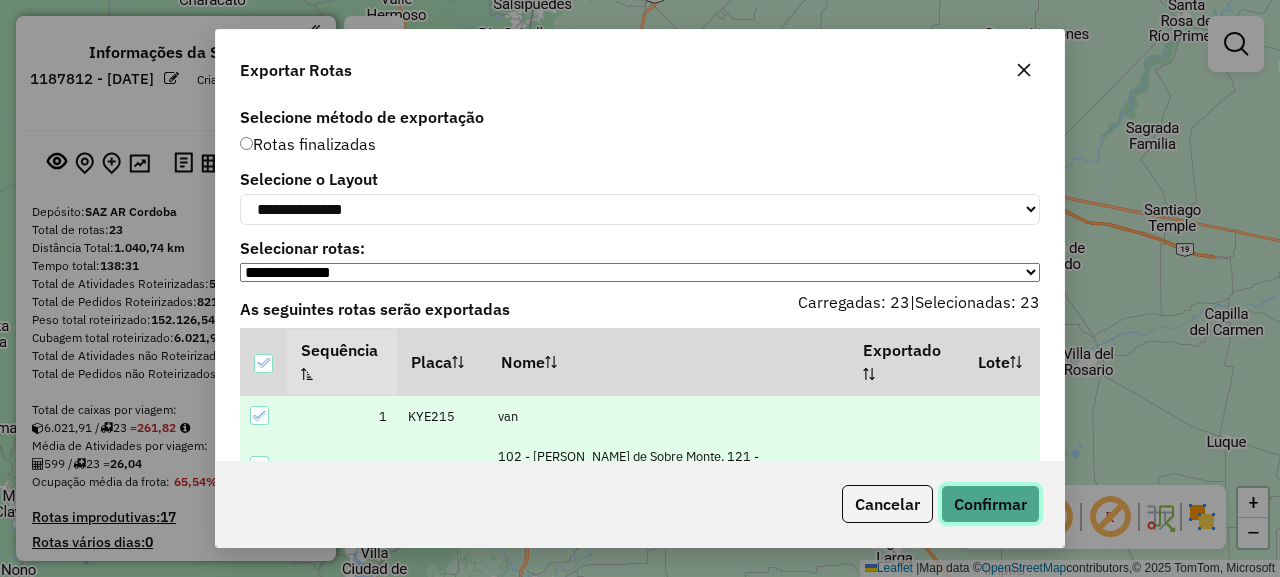 click on "Confirmar" 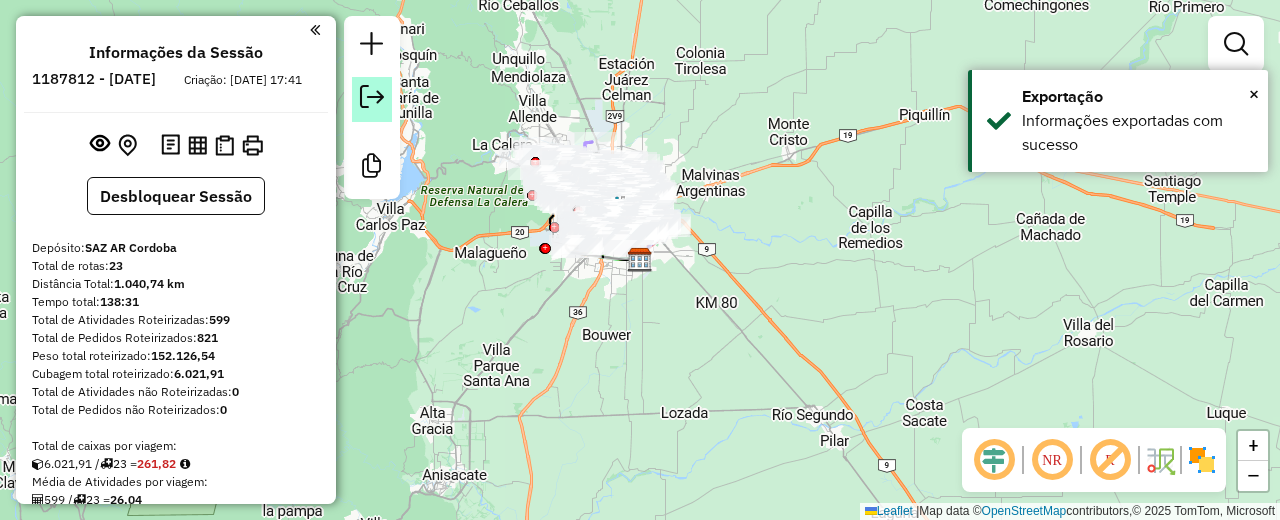 click 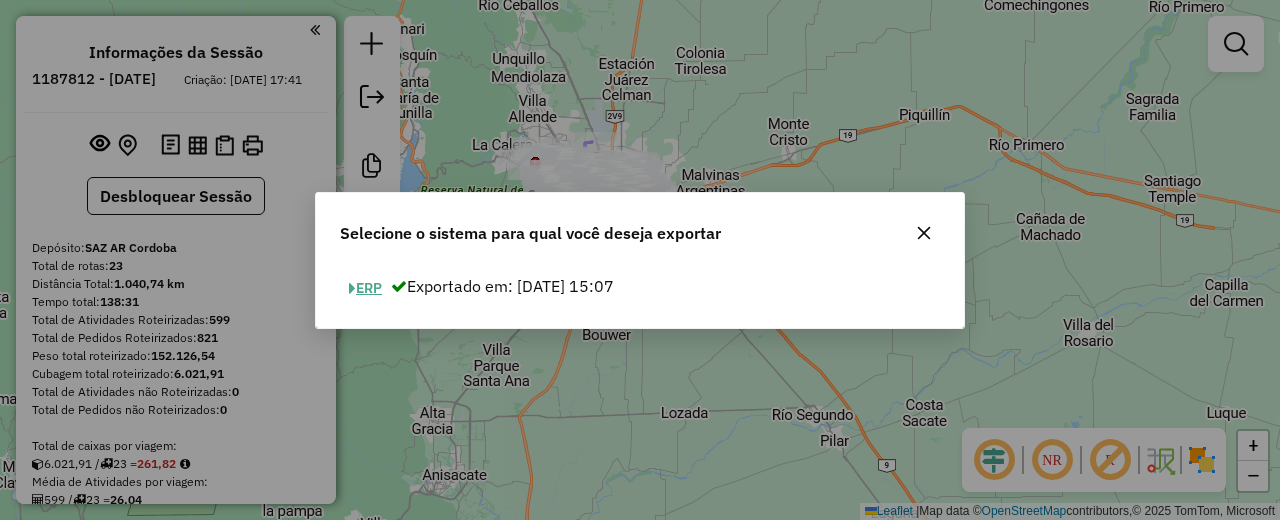 click on "ERP" 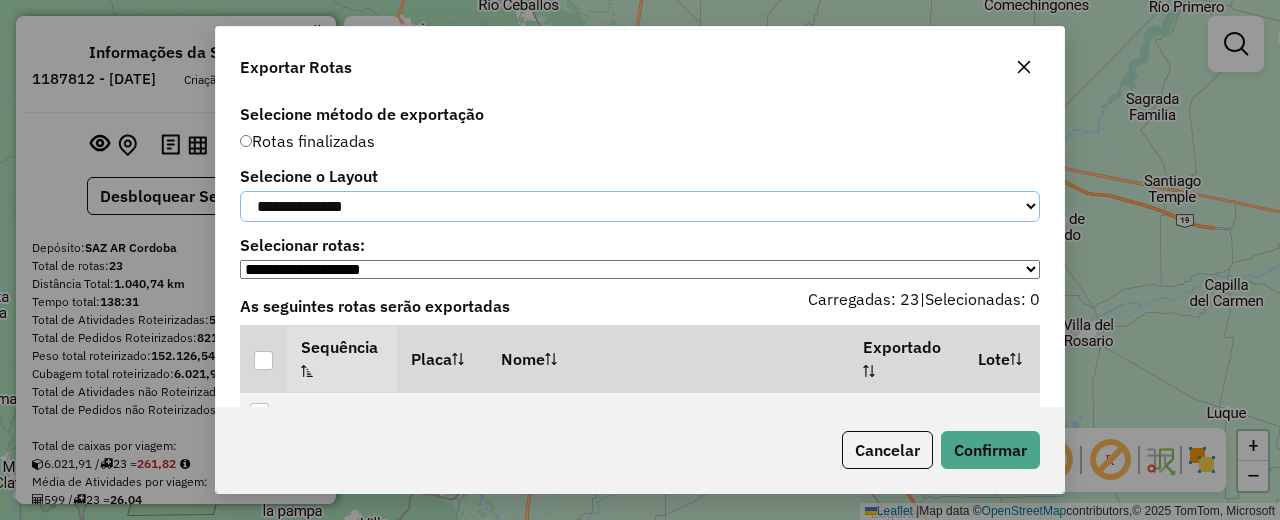 click on "**********" 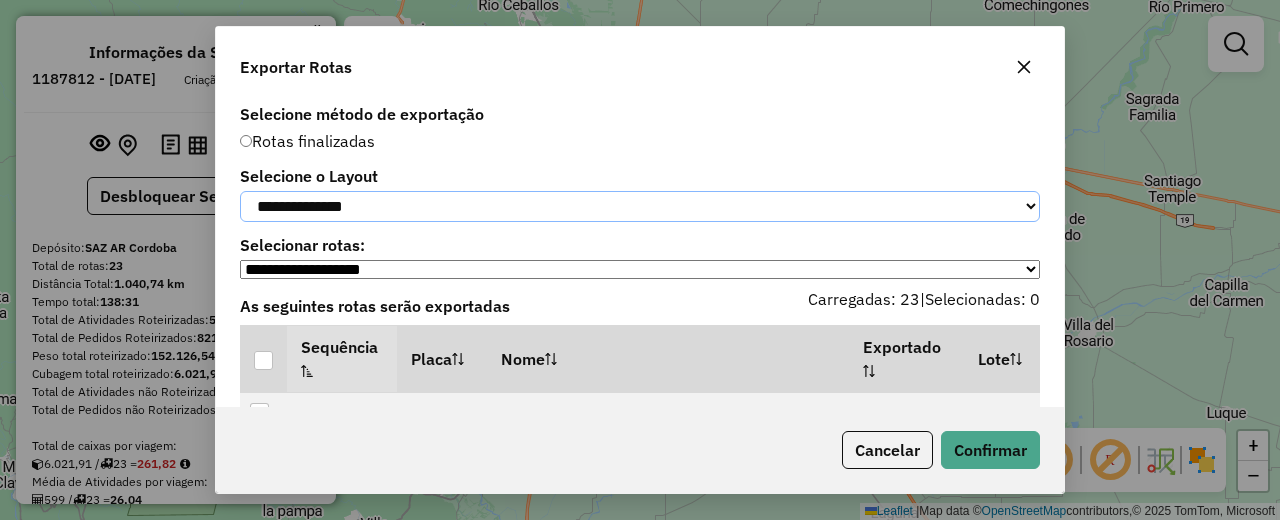 select on "*********" 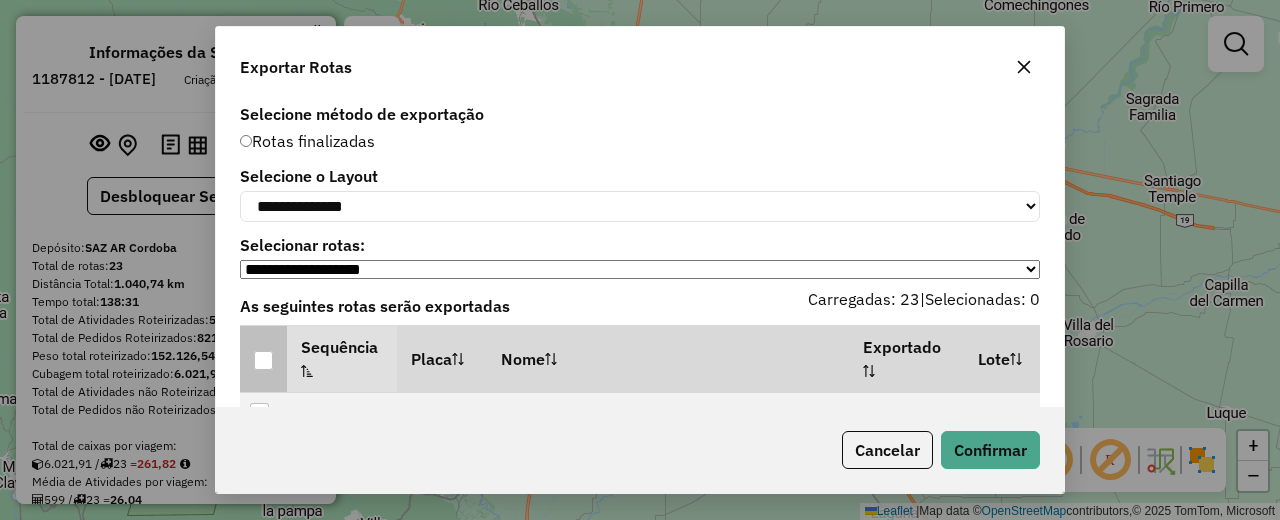 click at bounding box center (263, 360) 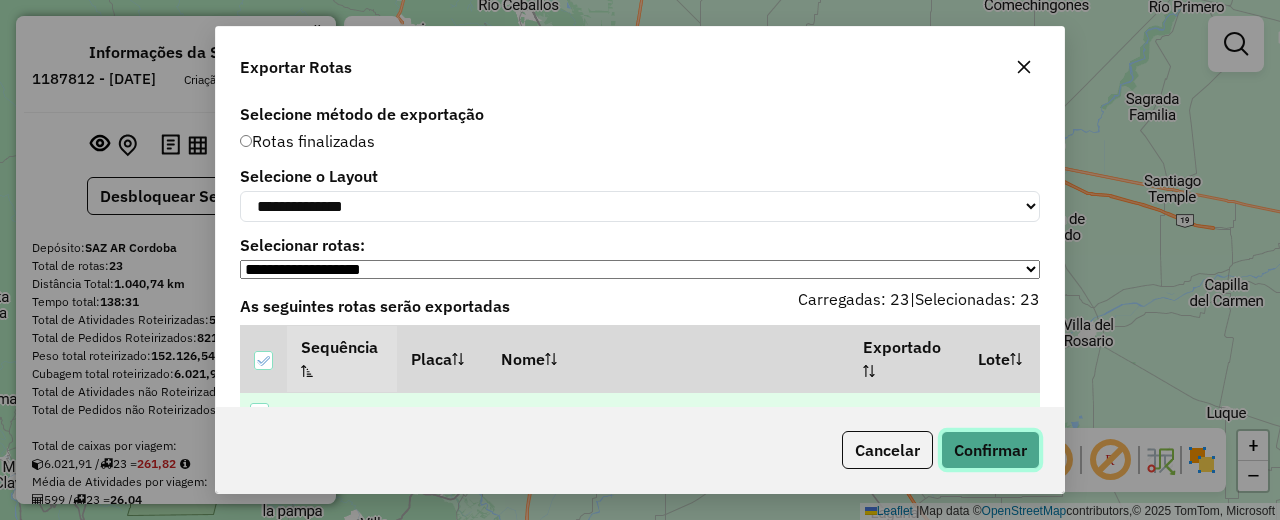 click on "Confirmar" 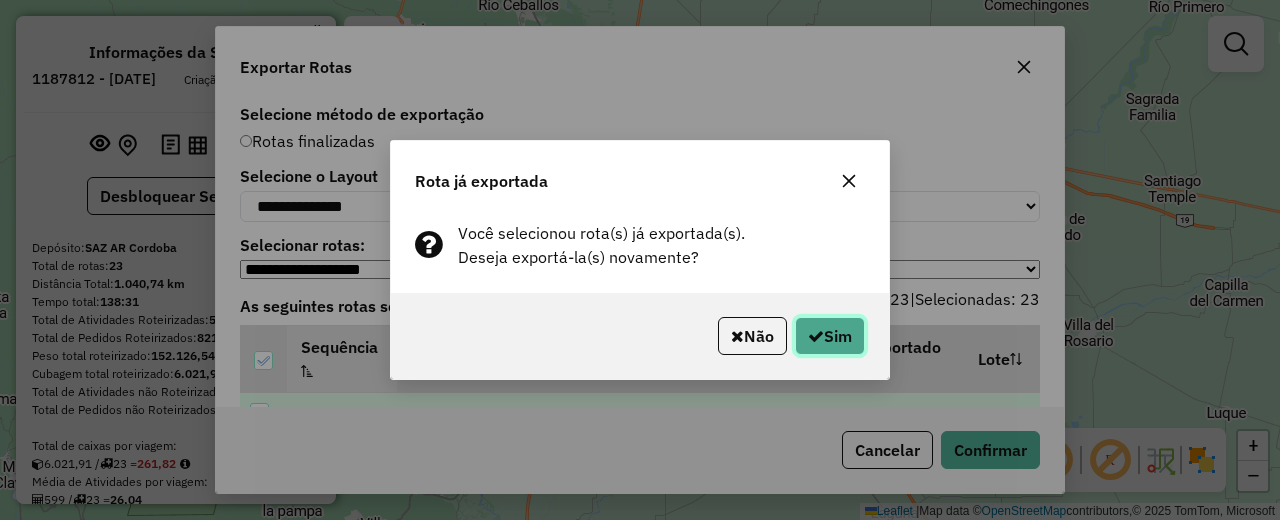 click on "Sim" 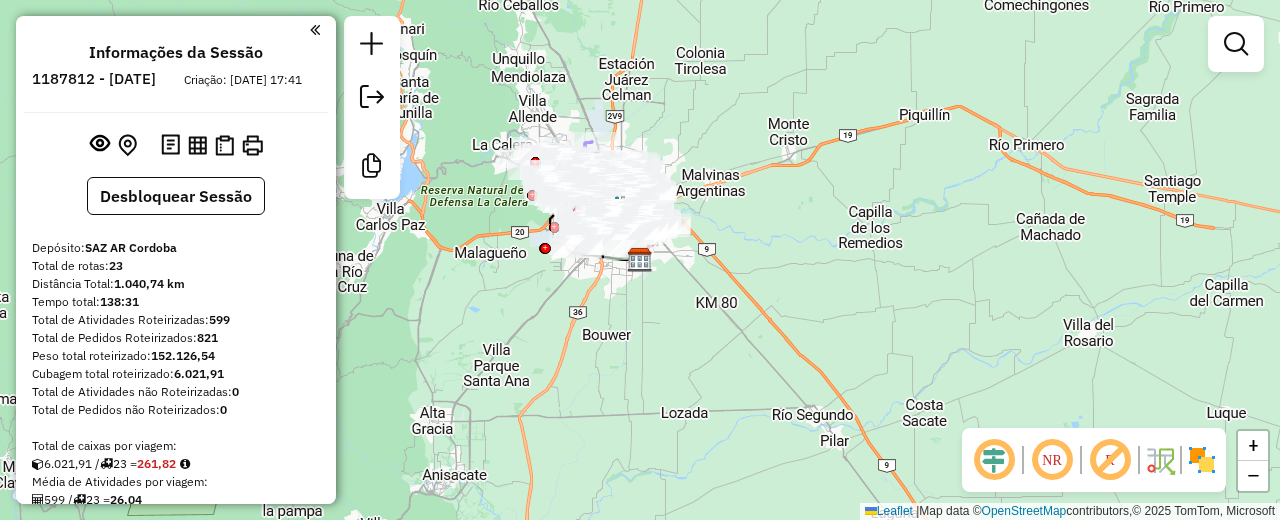 click on "Janela de atendimento Grade de atendimento Capacidade Transportadoras Veículos Cliente Pedidos  Rotas Selecione os dias de semana para filtrar as janelas de atendimento  Seg   Ter   Qua   Qui   Sex   Sáb   Dom  Informe o período da janela de atendimento: De: Até:  Filtrar exatamente a janela do cliente  Considerar janela de atendimento padrão  Selecione os dias de semana para filtrar as grades de atendimento  Seg   Ter   Qua   Qui   Sex   Sáb   Dom   Considerar clientes sem dia de atendimento cadastrado  Clientes fora do dia de atendimento selecionado Filtrar as atividades entre os valores definidos abaixo:  Peso mínimo:   Peso máximo:   Cubagem mínima:   Cubagem máxima:   De:   Até:  Filtrar as atividades entre o tempo de atendimento definido abaixo:  De:   Até:   Considerar capacidade total dos clientes não roteirizados Transportadora: Selecione um ou mais itens Tipo de veículo: Selecione um ou mais itens Veículo: Selecione um ou mais itens Motorista: Selecione um ou mais itens Nome: Rótulo:" 